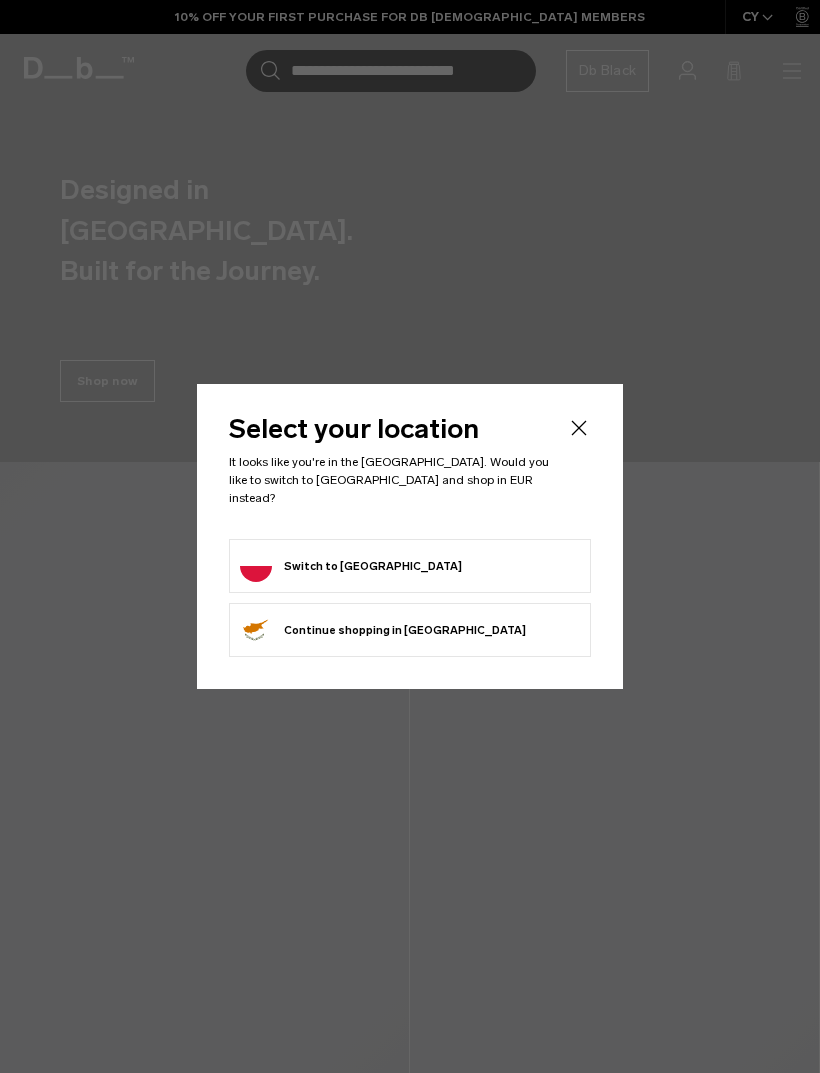 scroll, scrollTop: 0, scrollLeft: 0, axis: both 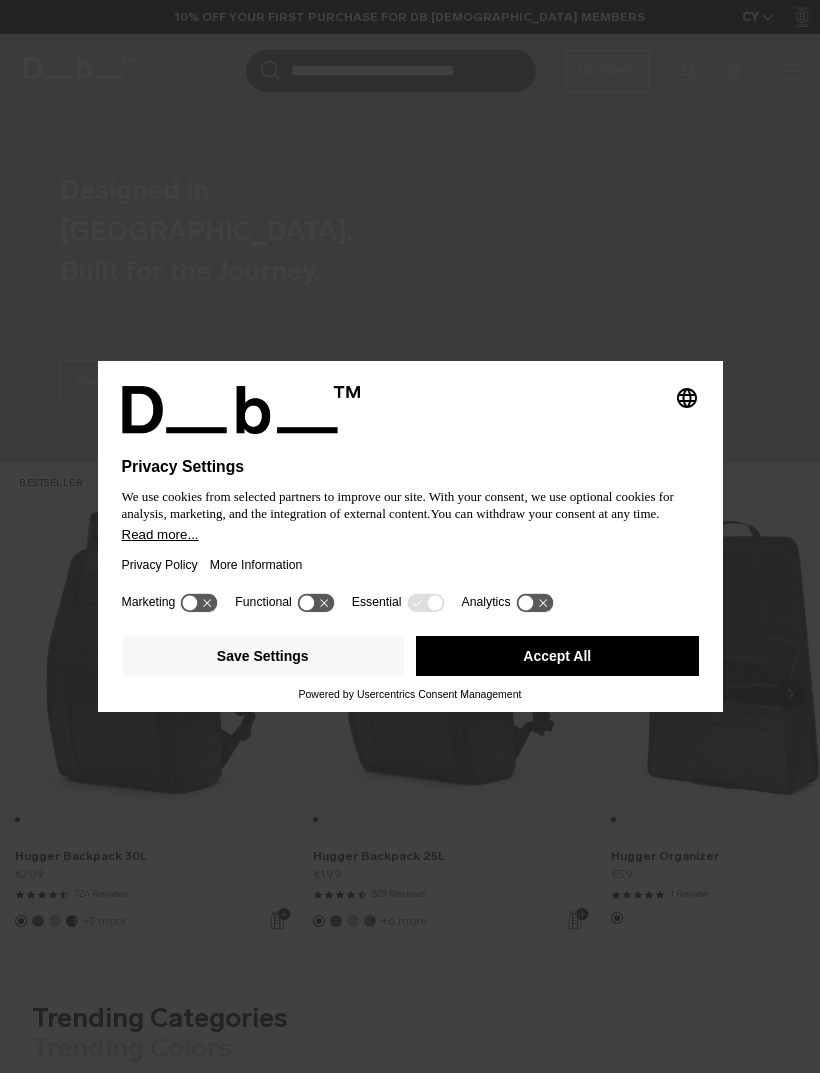 click on "Accept All" at bounding box center (557, 656) 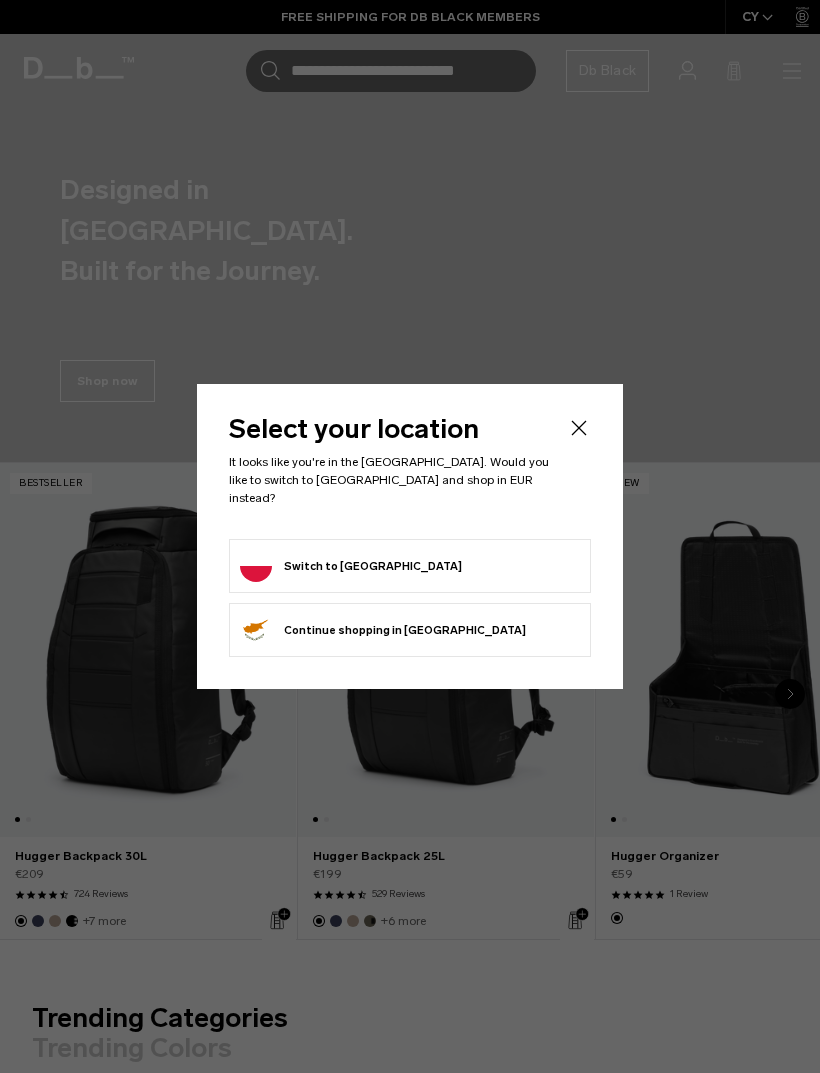 click on "Switch to Poland" at bounding box center [410, 566] 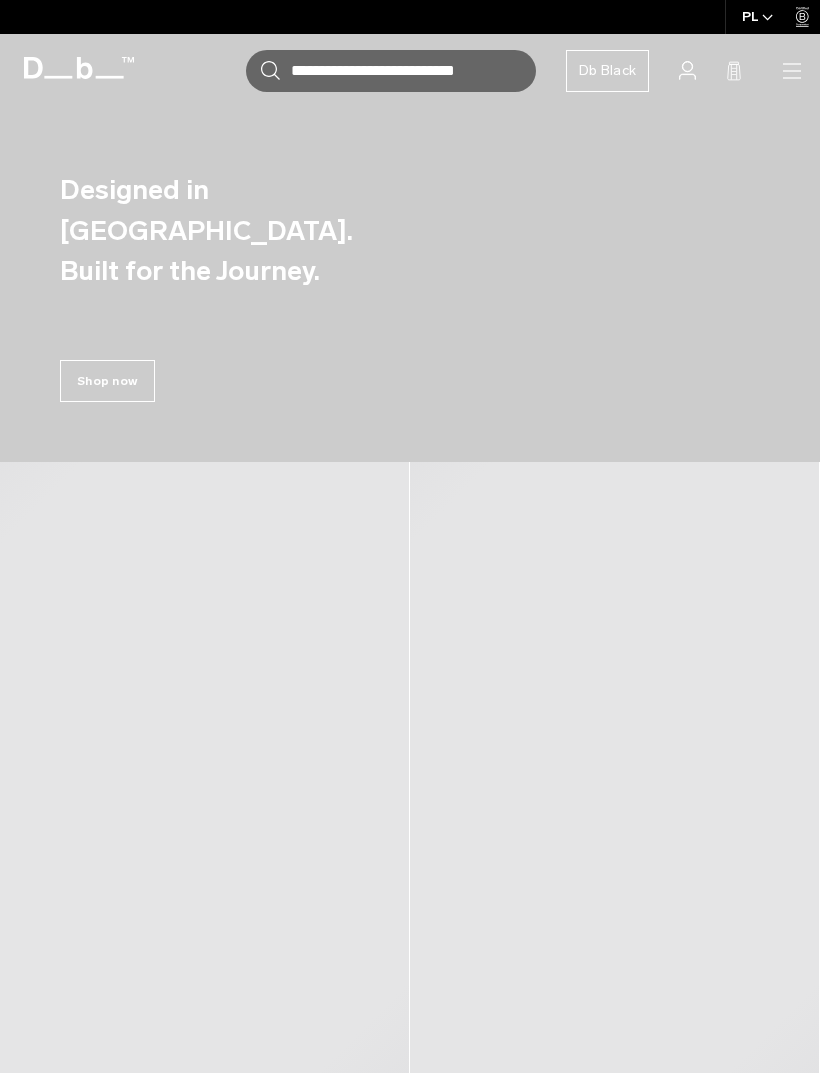scroll, scrollTop: 0, scrollLeft: 0, axis: both 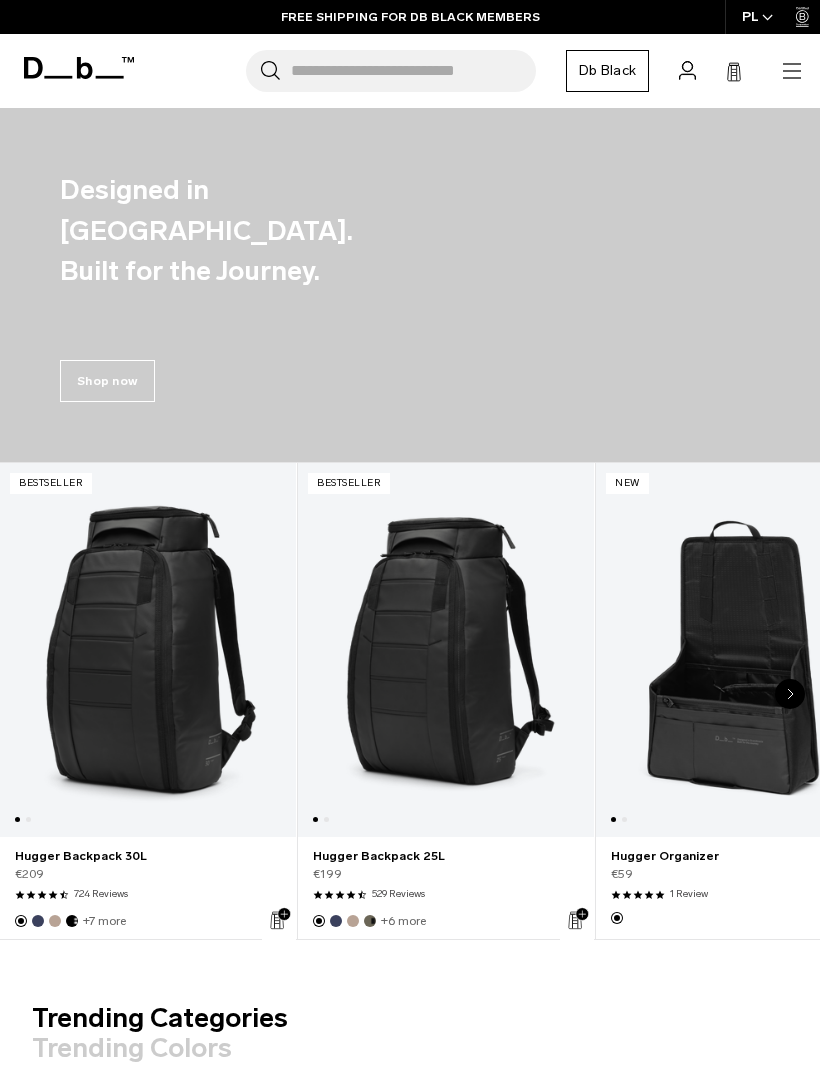 click 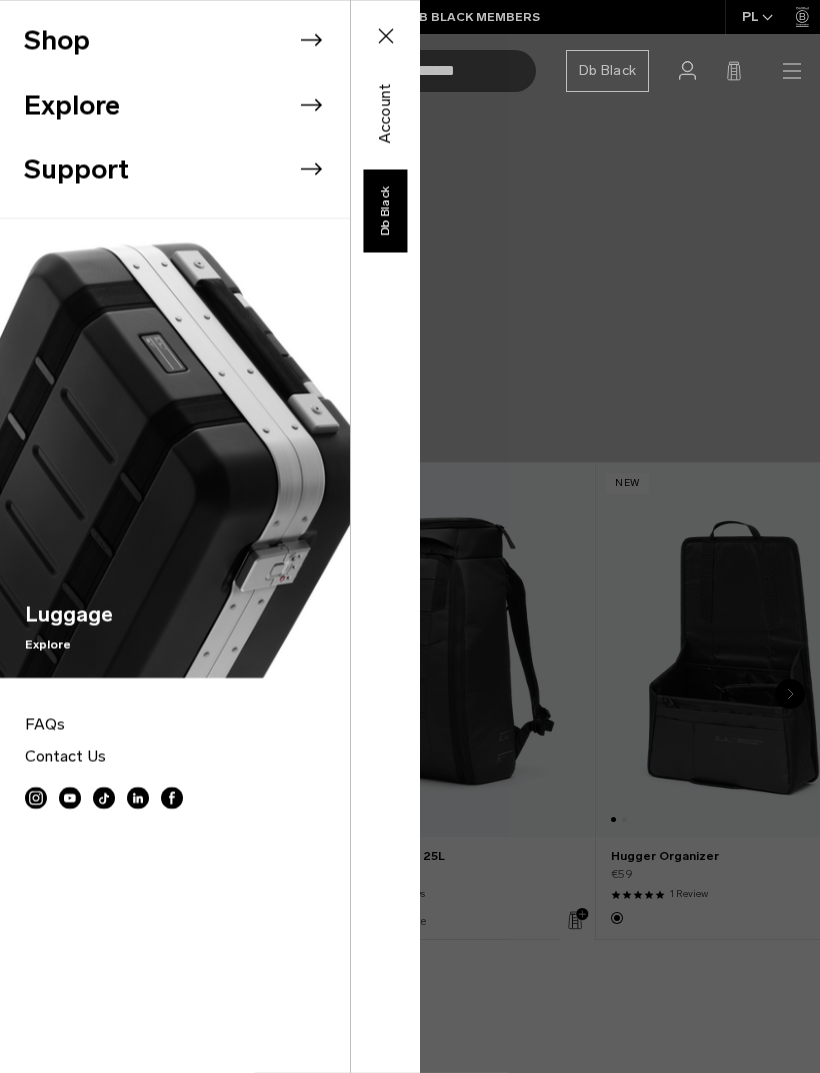 click 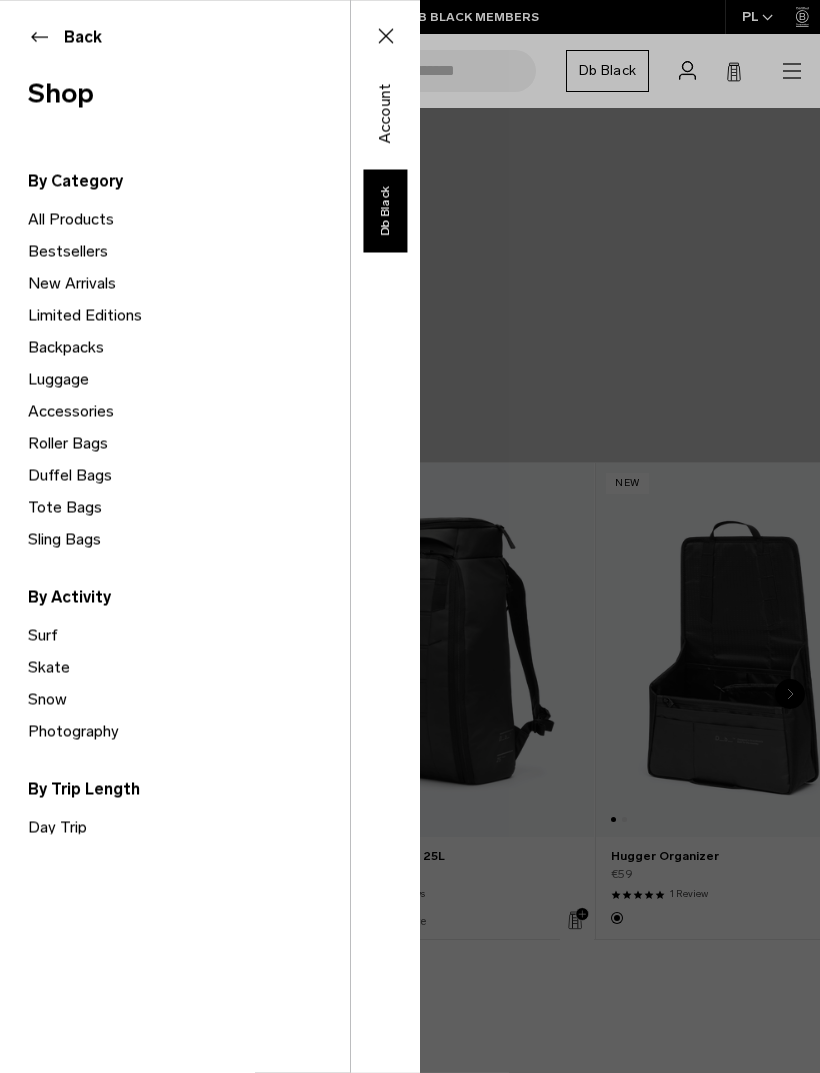 click on "Luggage" at bounding box center [189, 379] 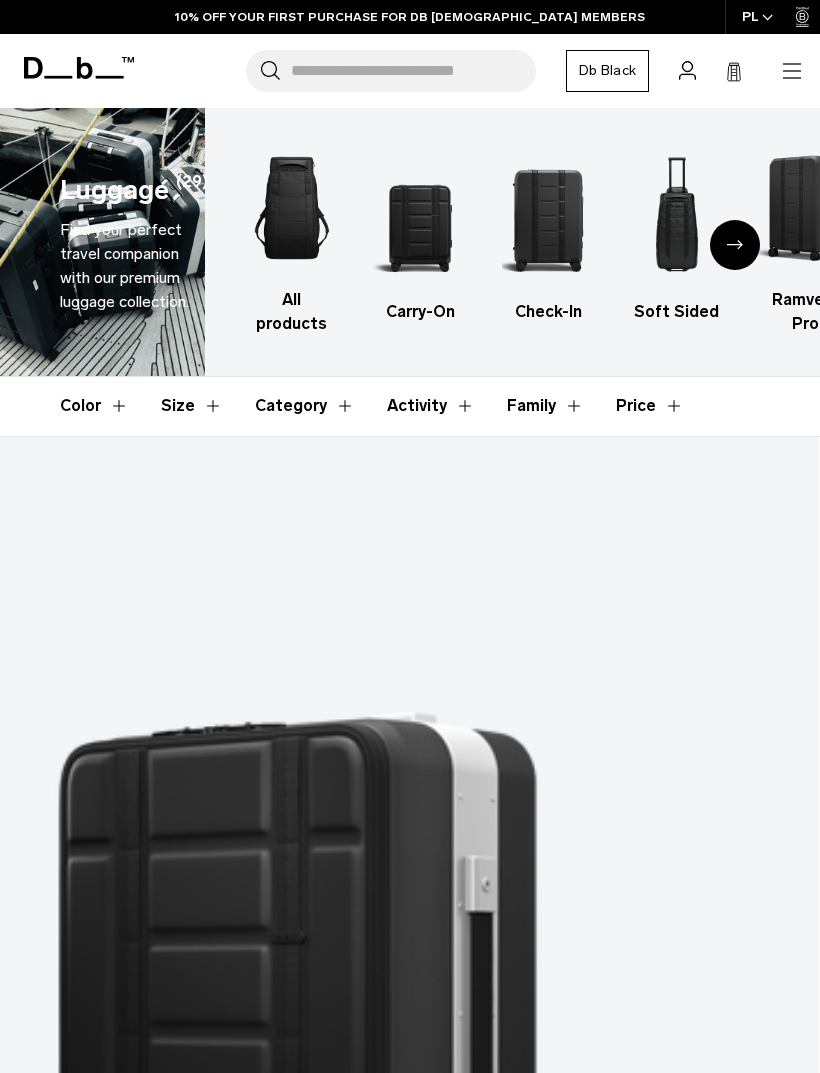 scroll, scrollTop: 590, scrollLeft: 0, axis: vertical 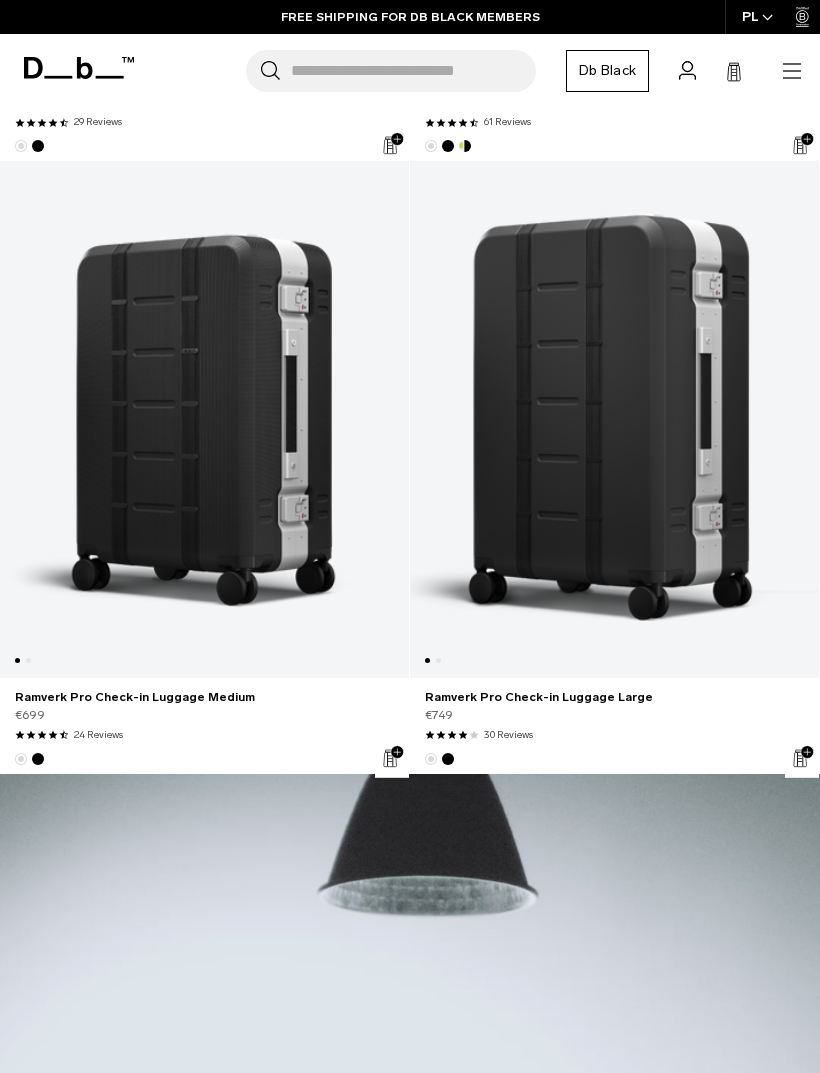 click at bounding box center [431, 759] 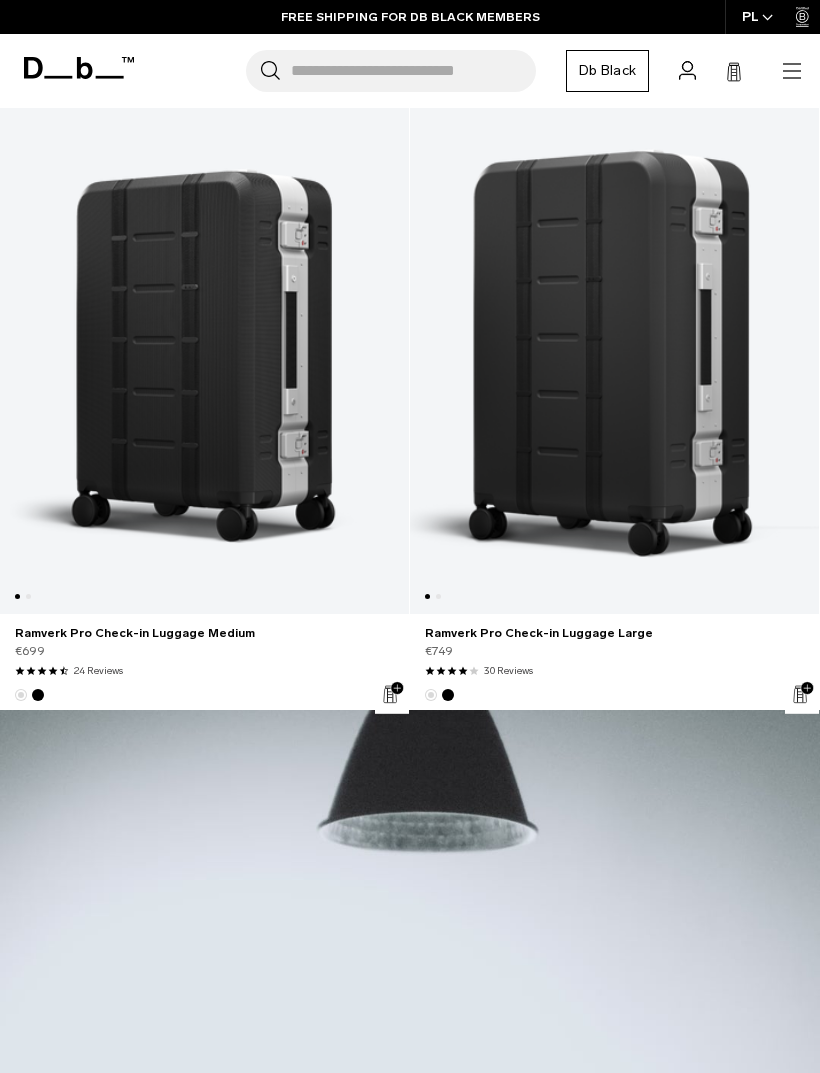 click 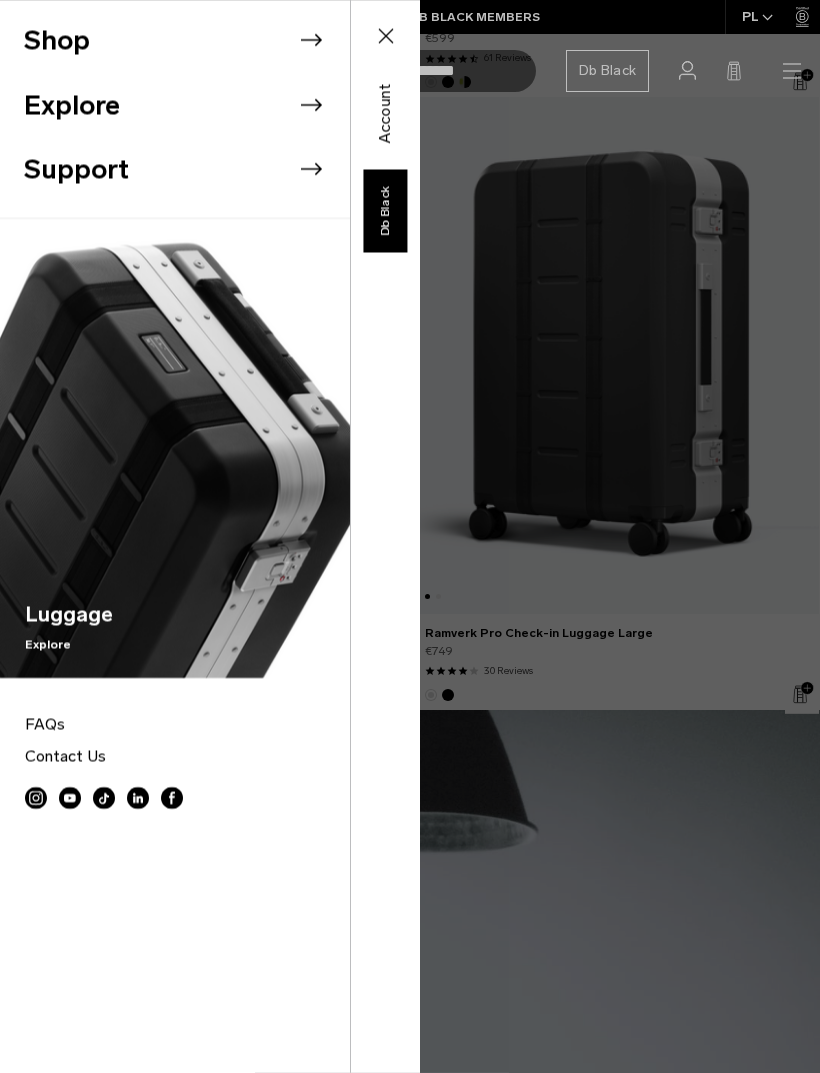 click 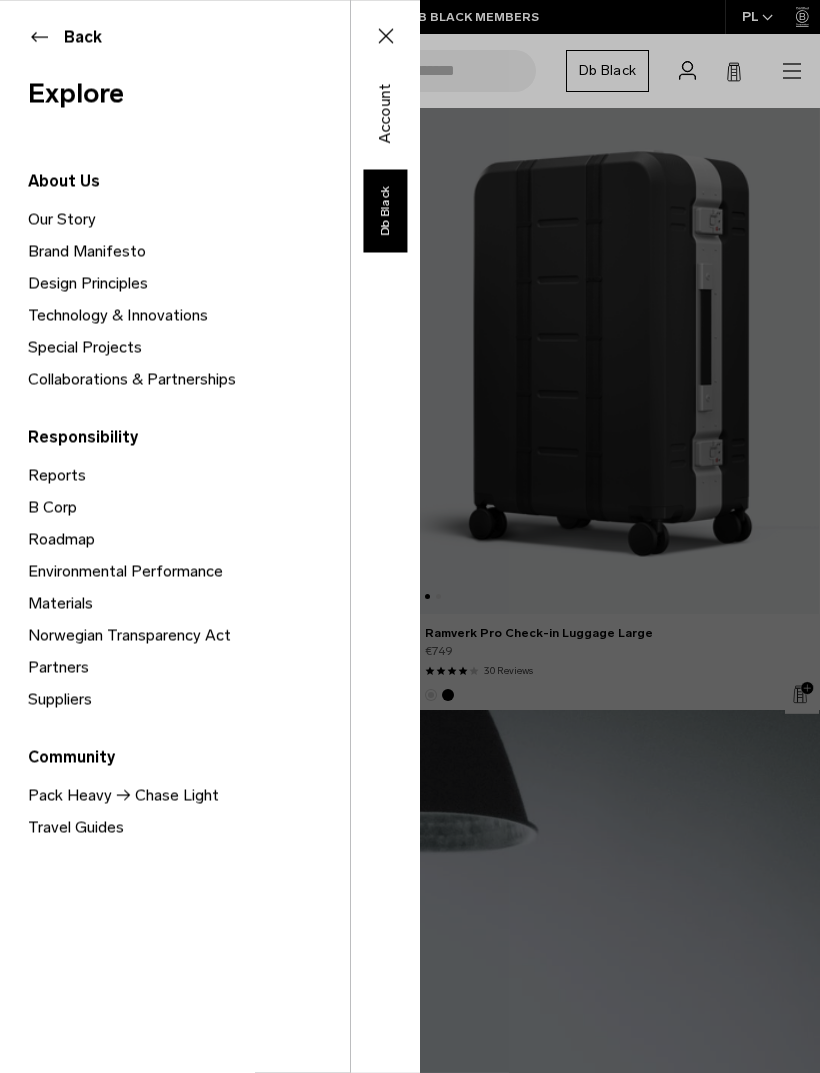 click on "Back" at bounding box center [175, 37] 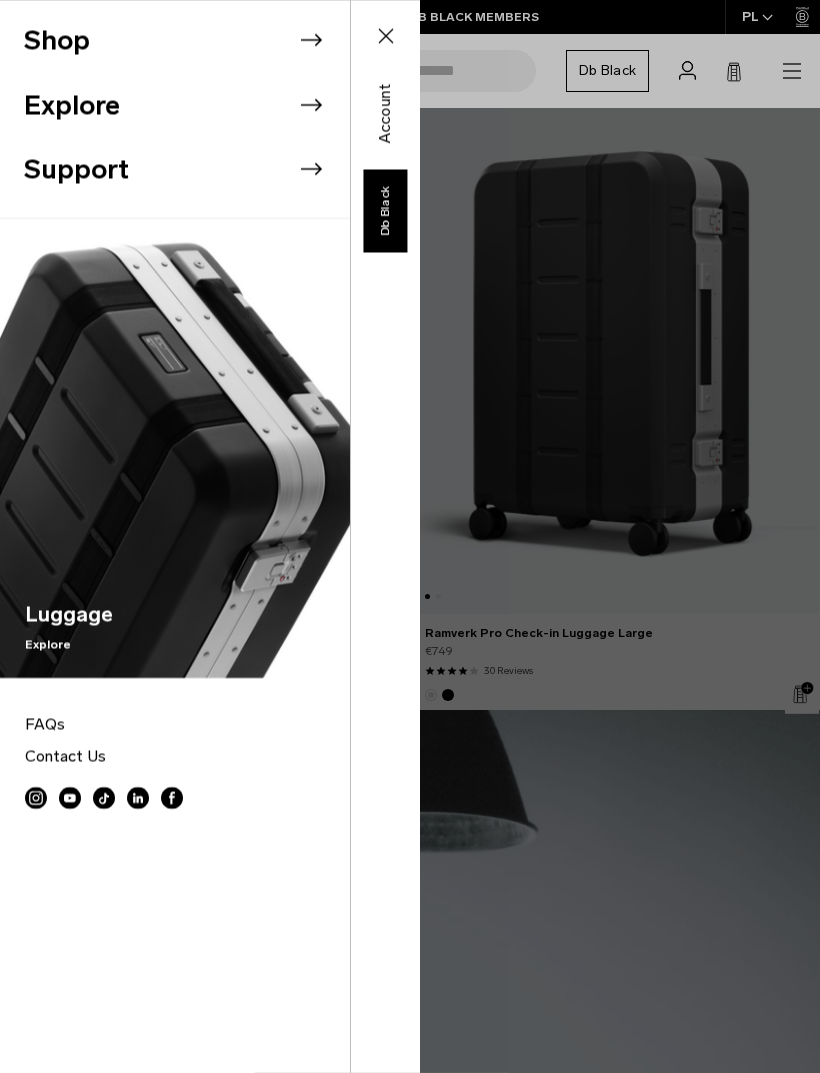 click 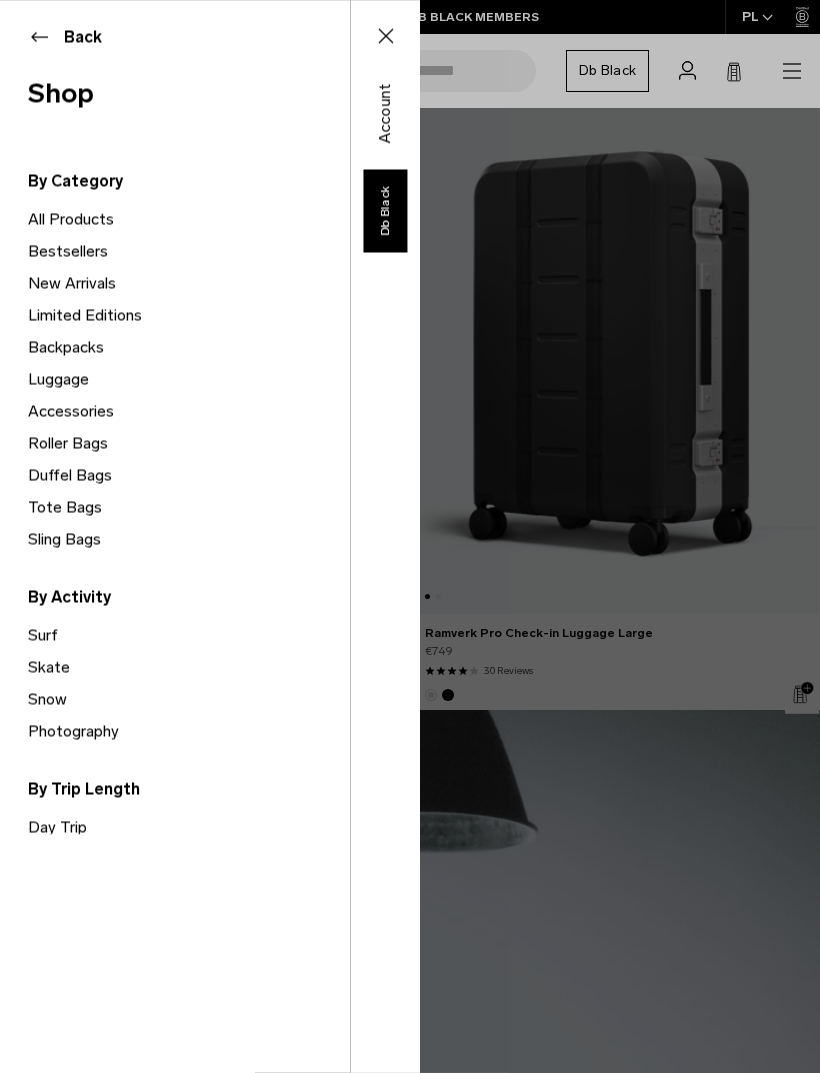 click on "Backpacks" at bounding box center [189, 347] 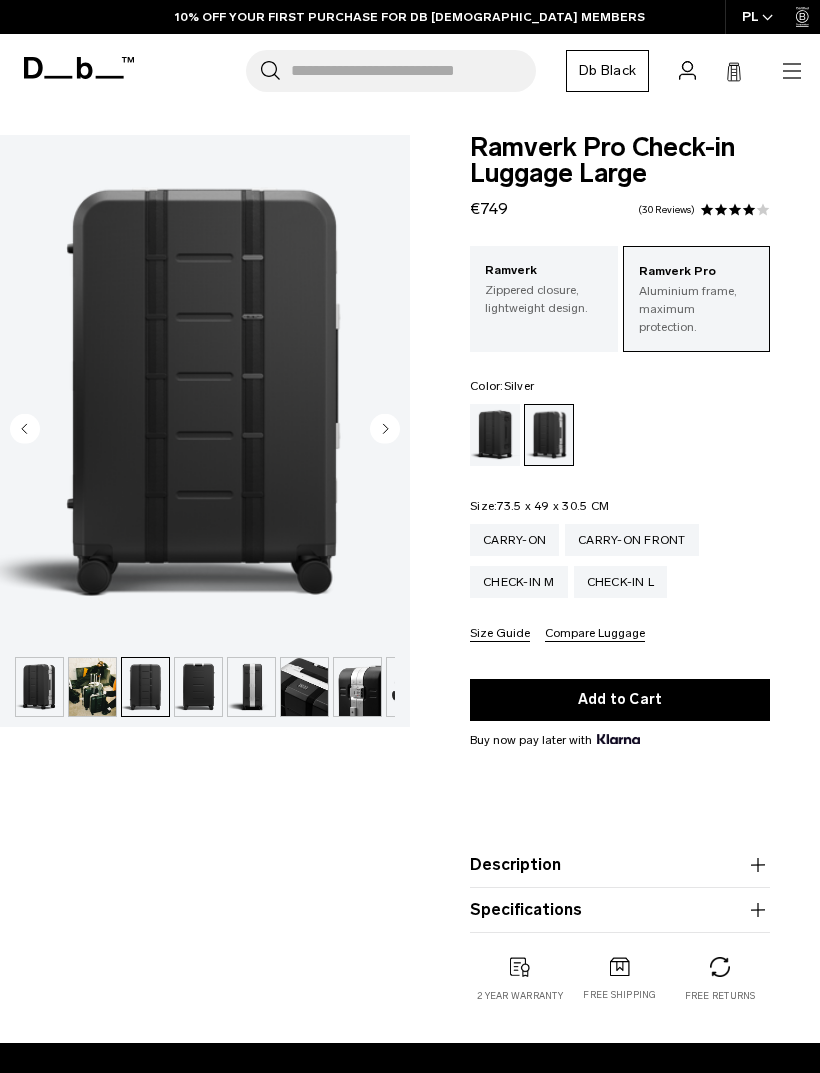 scroll, scrollTop: 0, scrollLeft: 0, axis: both 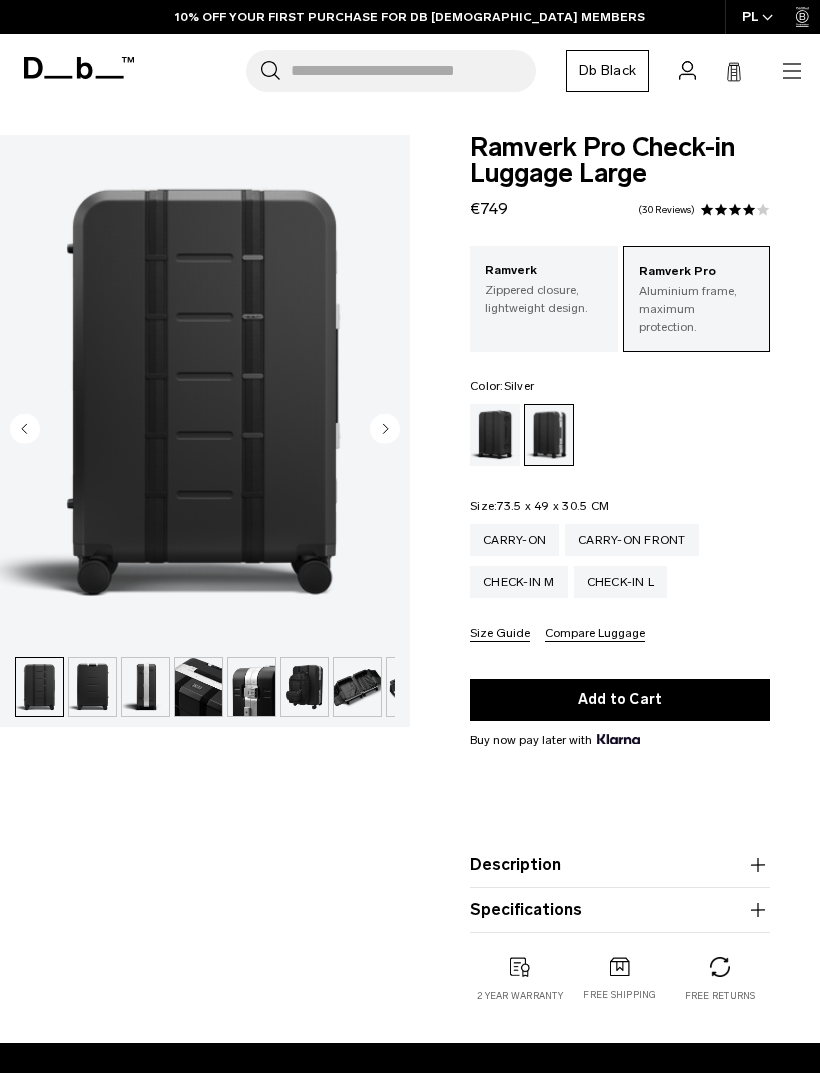 click at bounding box center (198, 687) 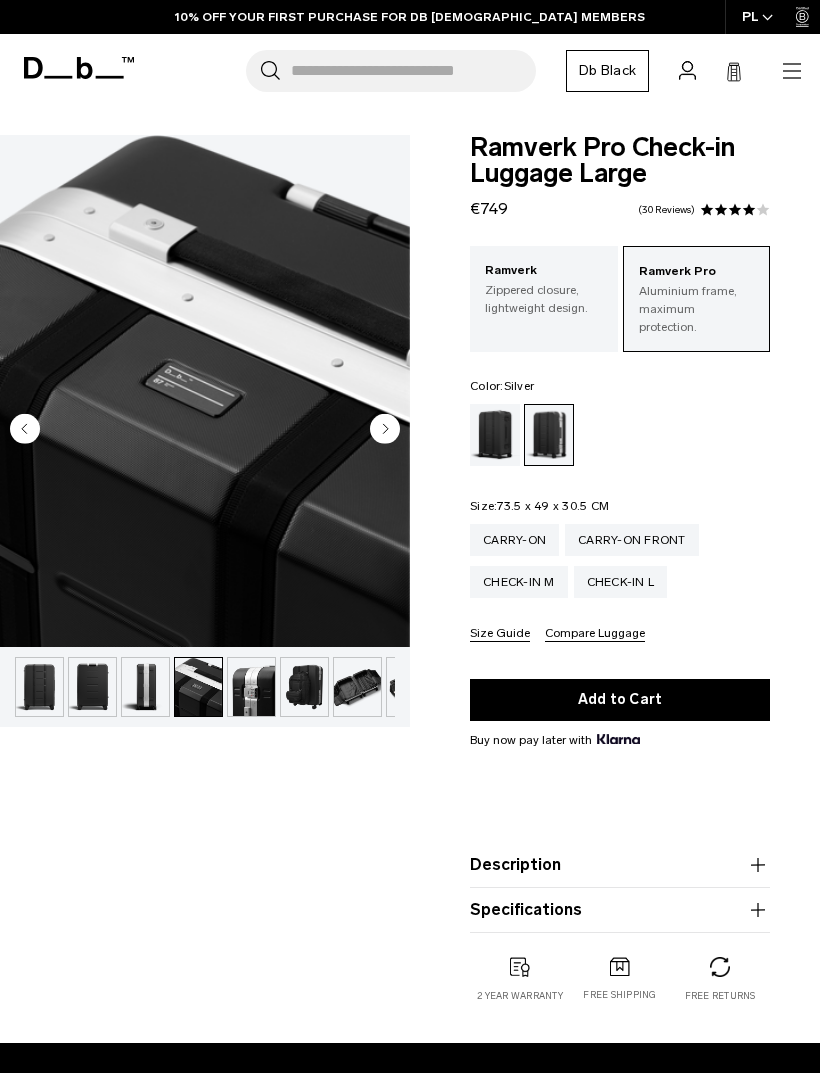 scroll, scrollTop: 0, scrollLeft: 252, axis: horizontal 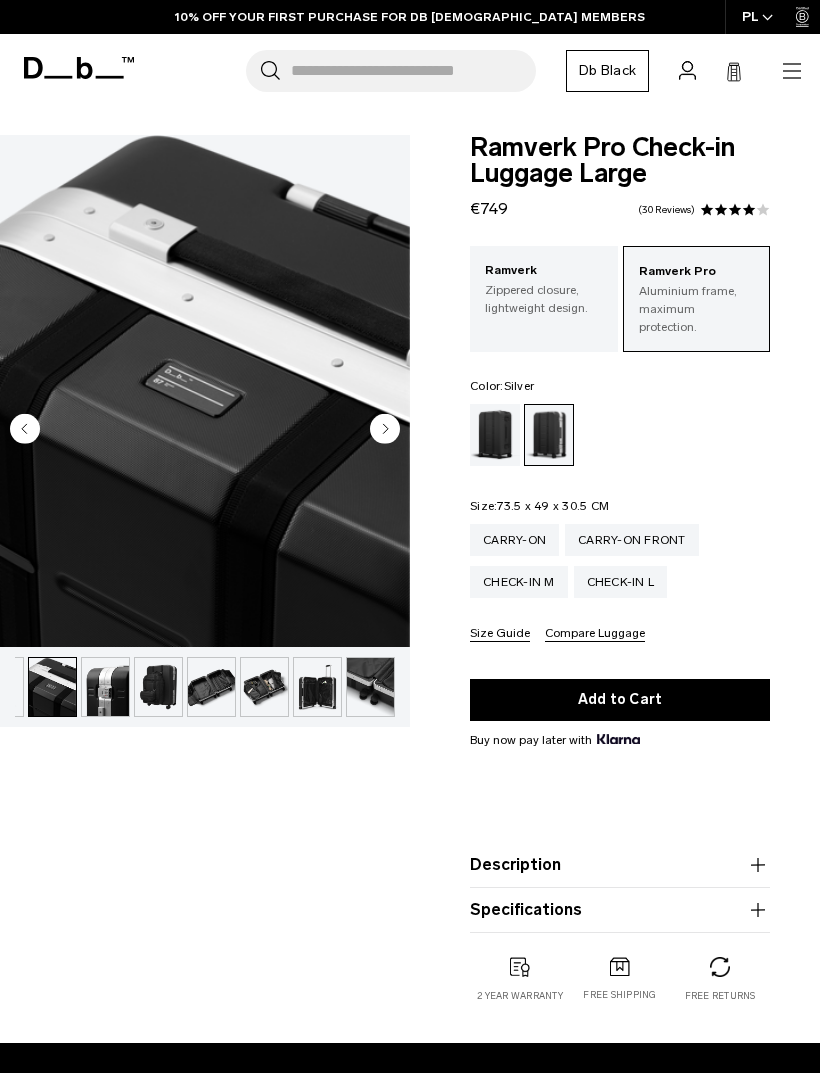 click at bounding box center [211, 687] 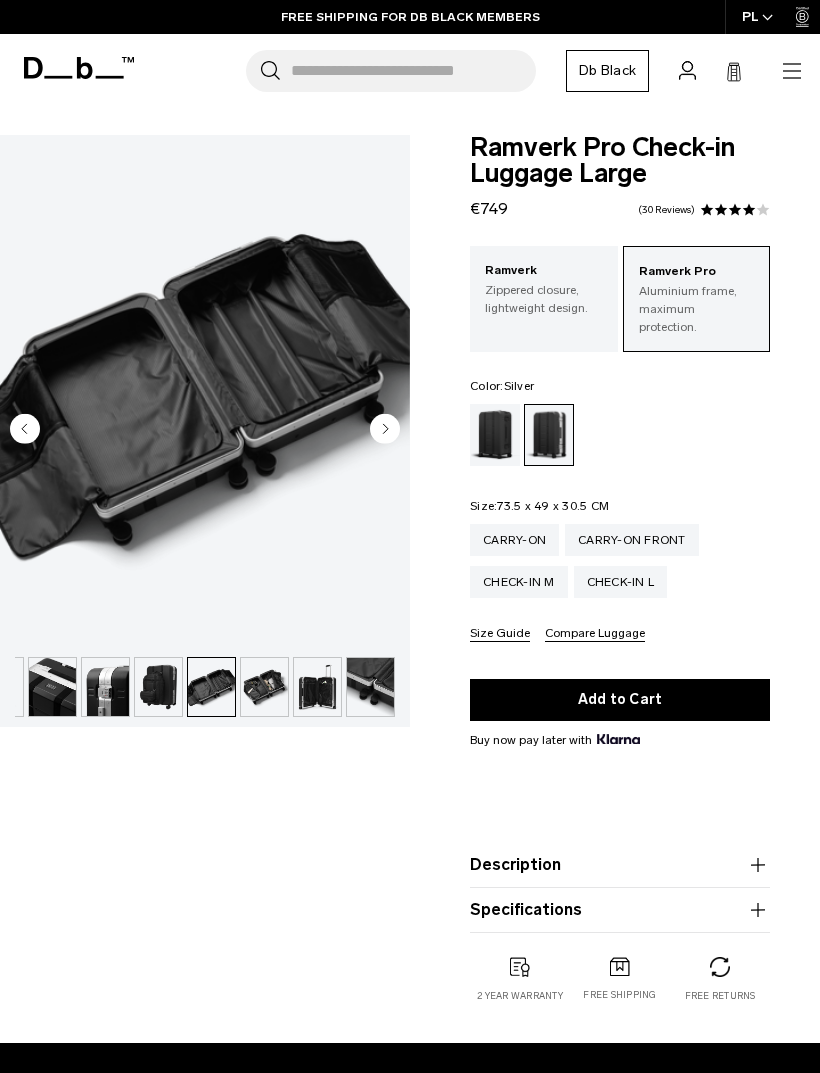 click at bounding box center [264, 687] 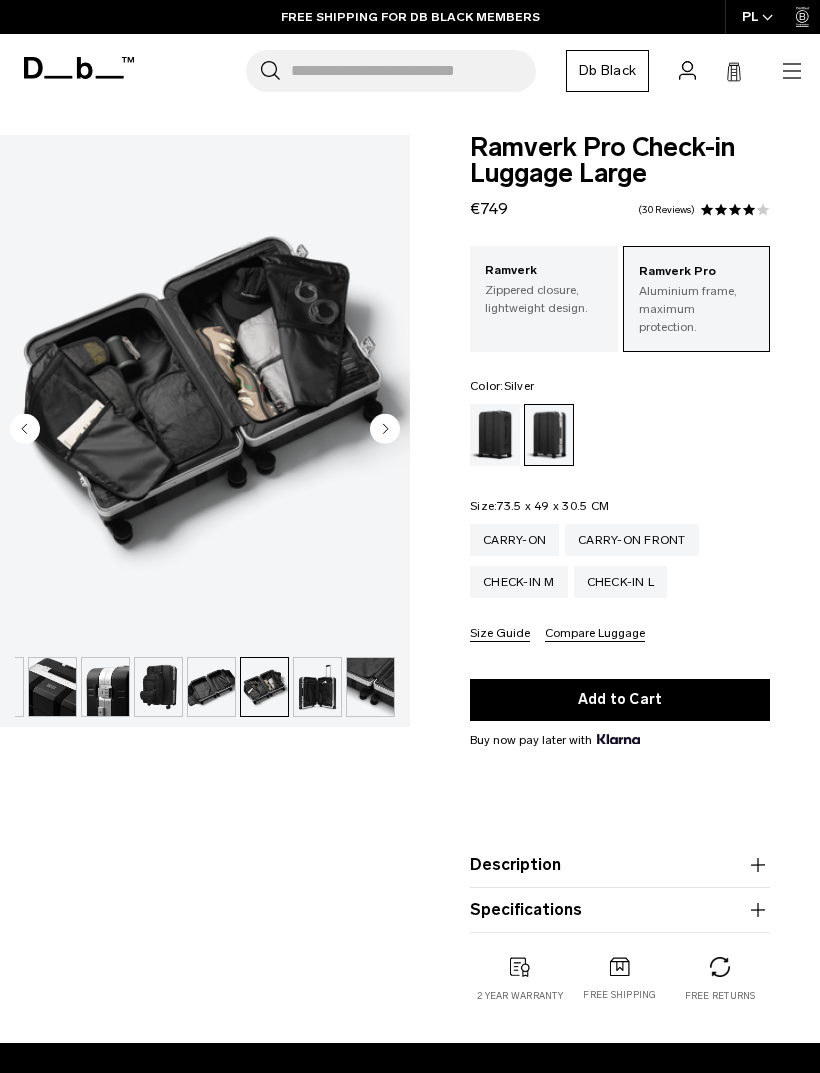 click at bounding box center (317, 687) 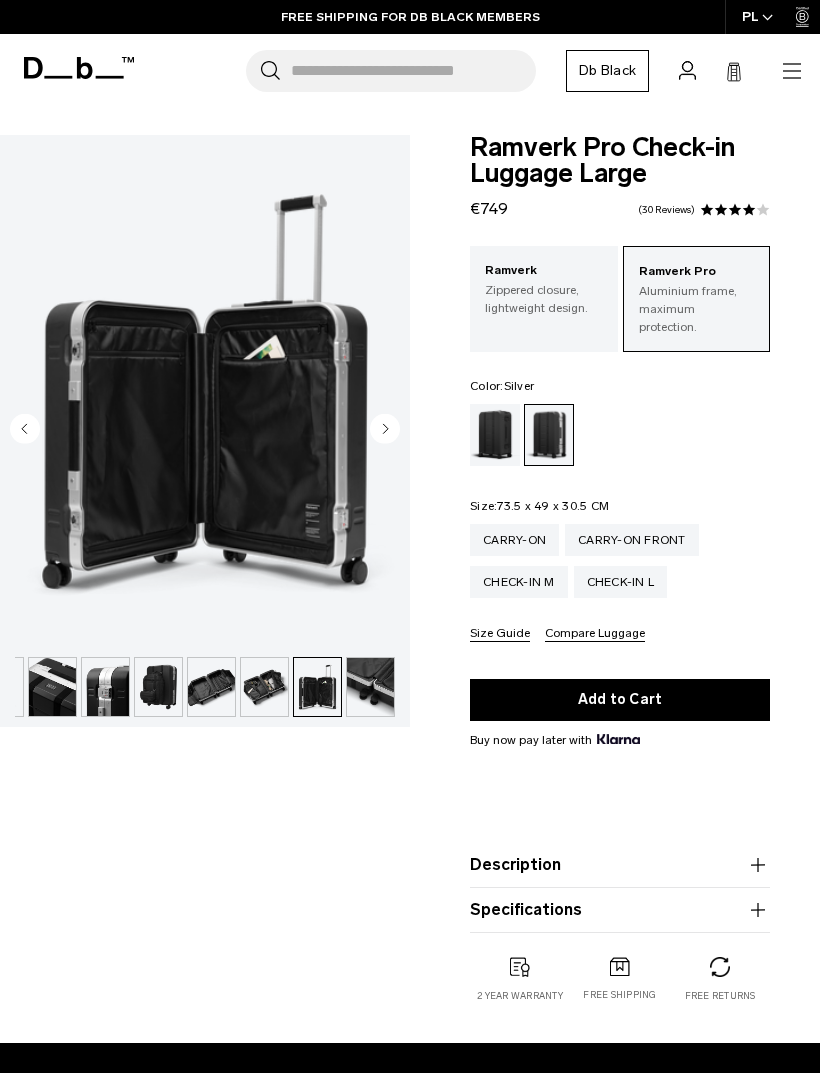 click at bounding box center [370, 687] 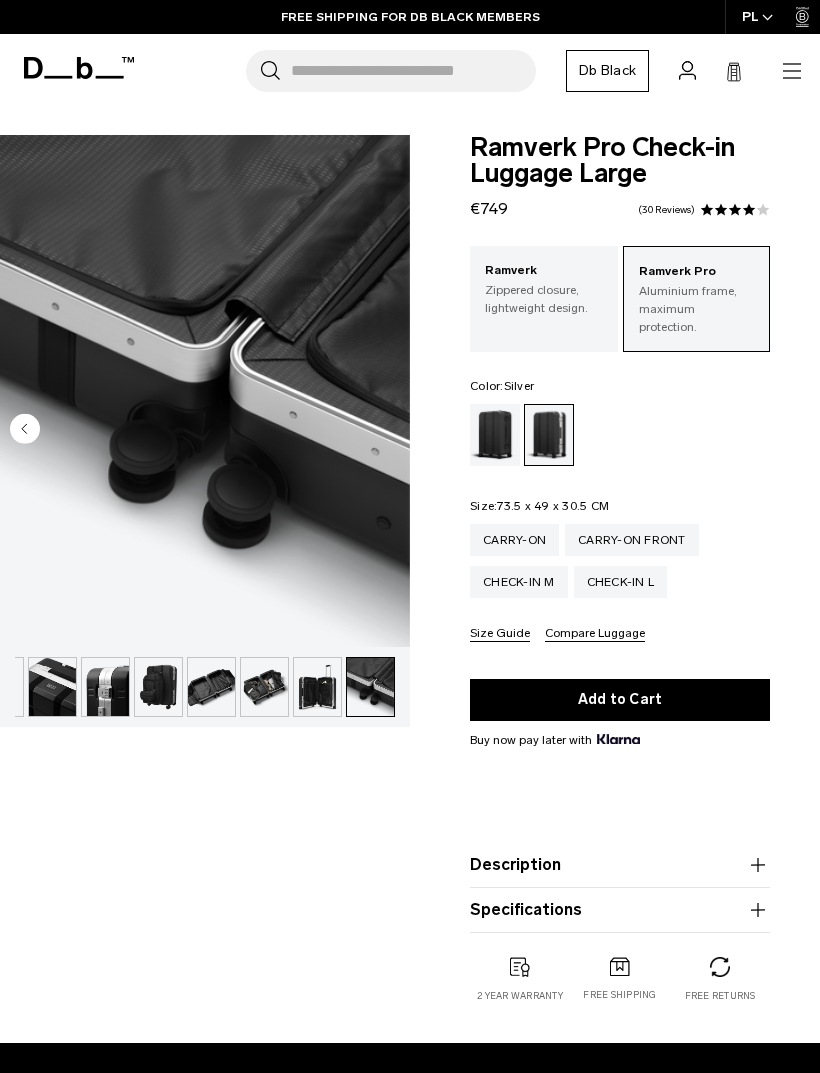 scroll, scrollTop: 0, scrollLeft: 10, axis: horizontal 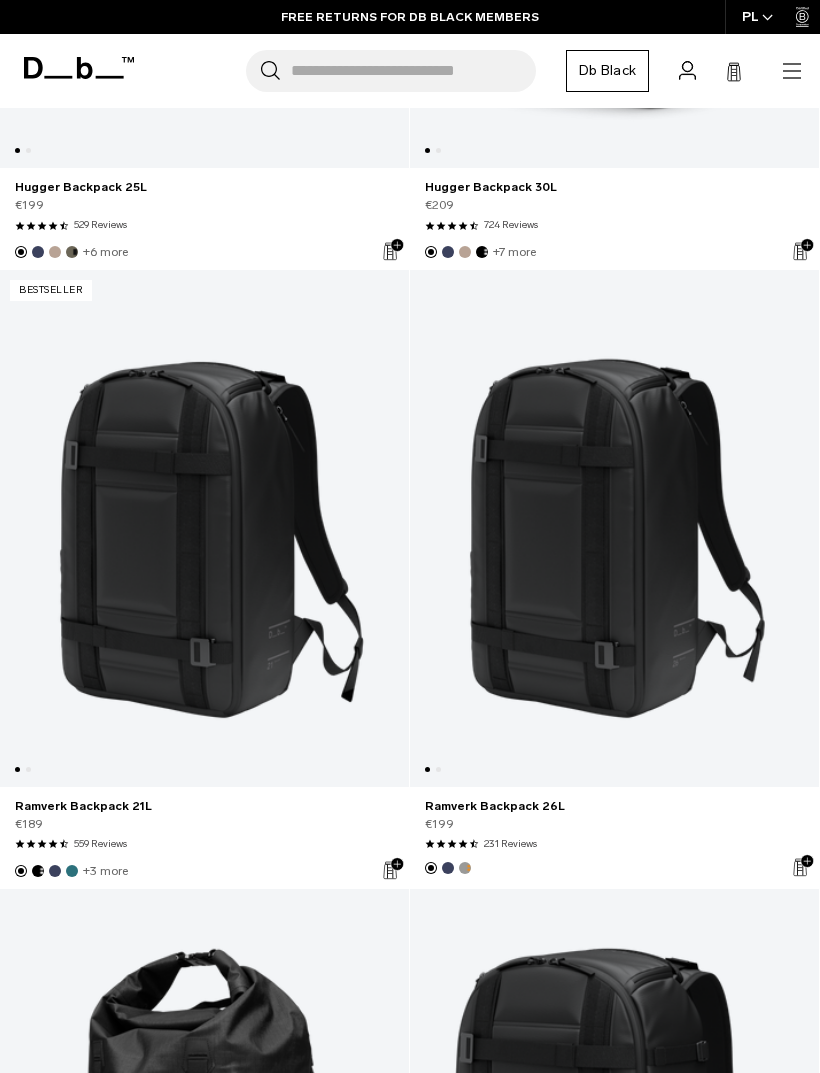 click at bounding box center [204, 528] 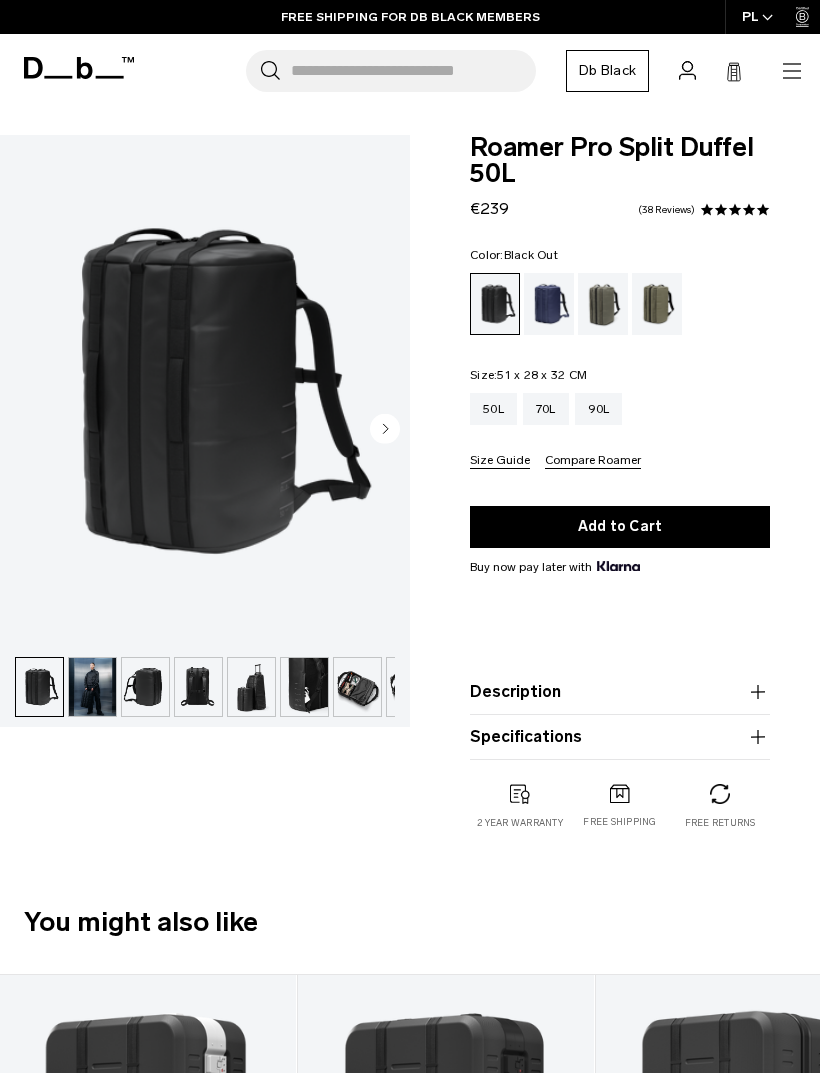 scroll, scrollTop: 0, scrollLeft: 0, axis: both 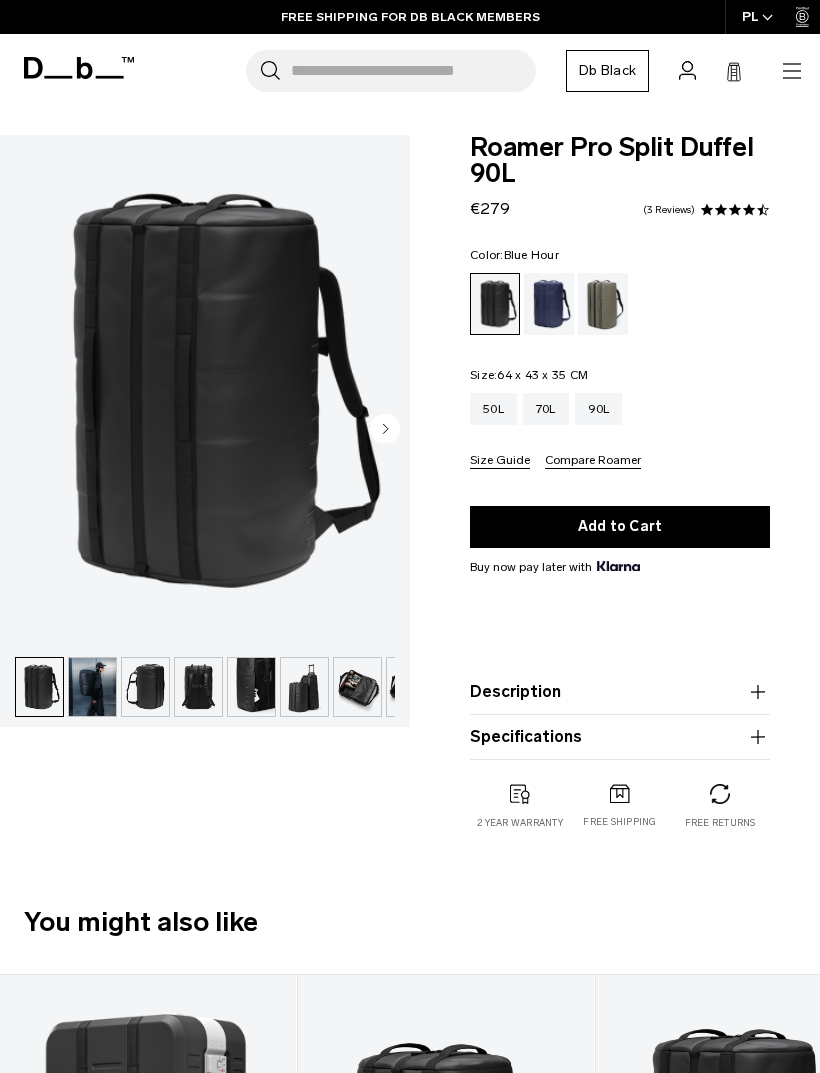 click at bounding box center [549, 304] 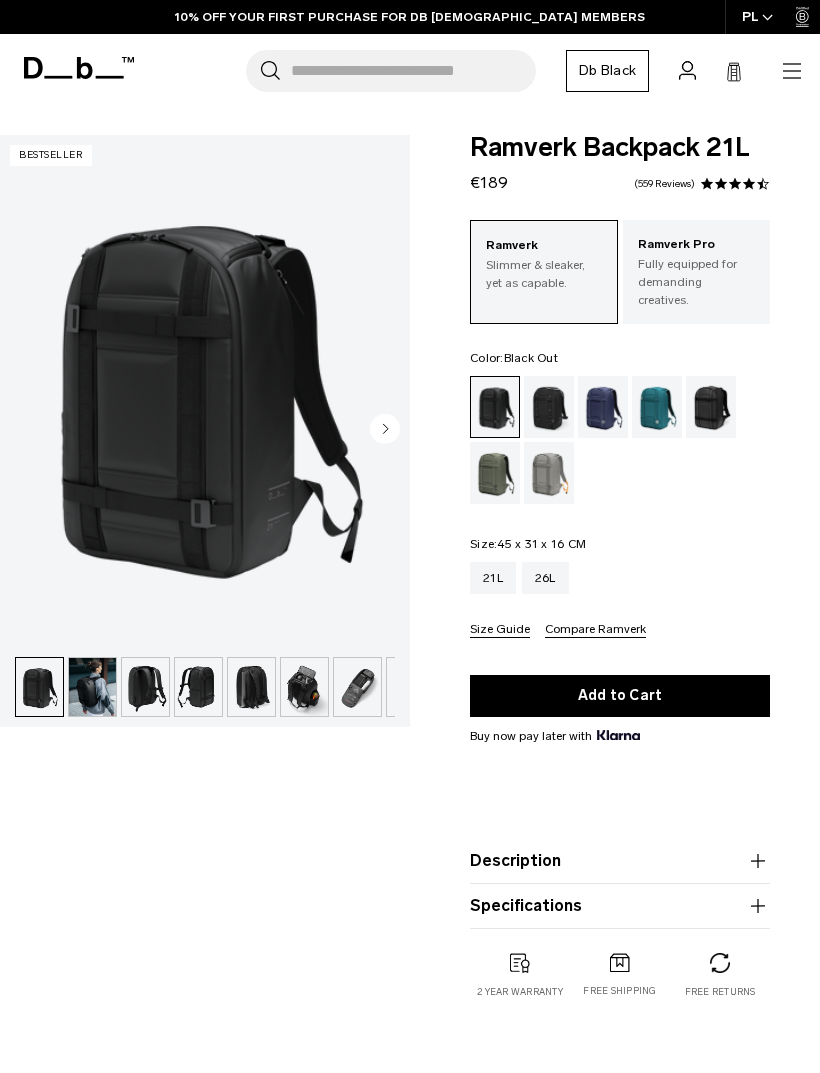 scroll, scrollTop: 0, scrollLeft: 0, axis: both 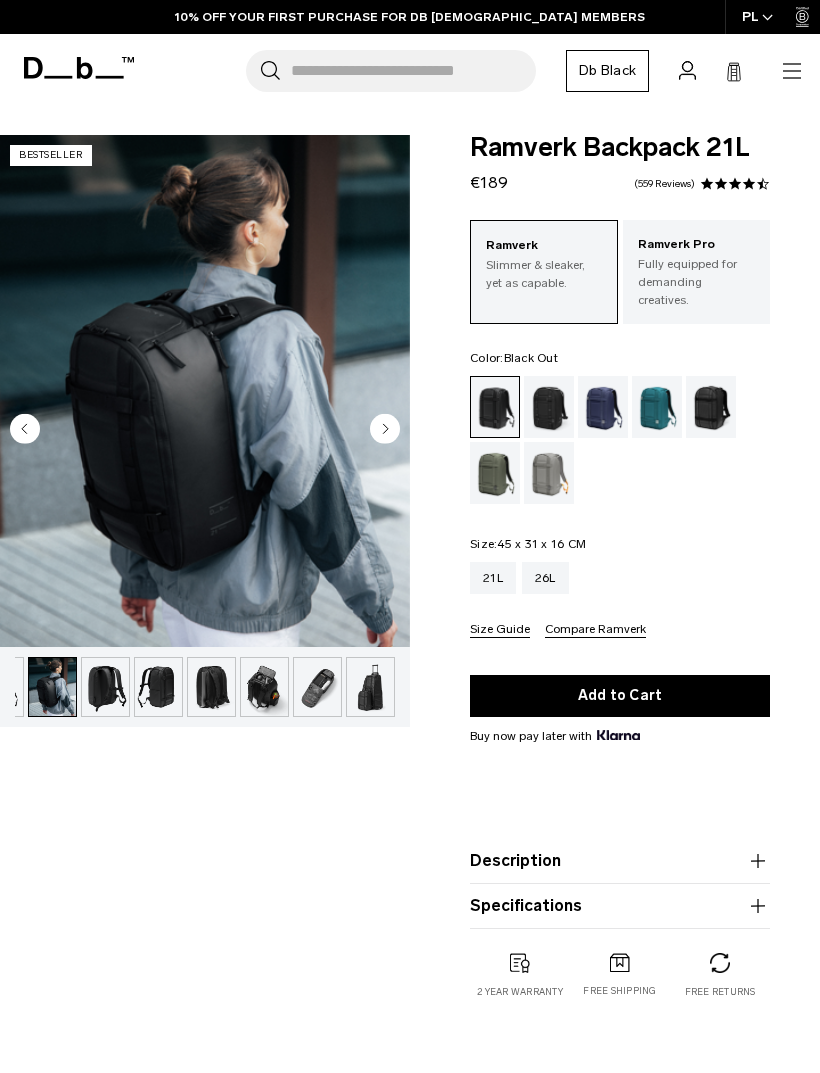 click at bounding box center [105, 687] 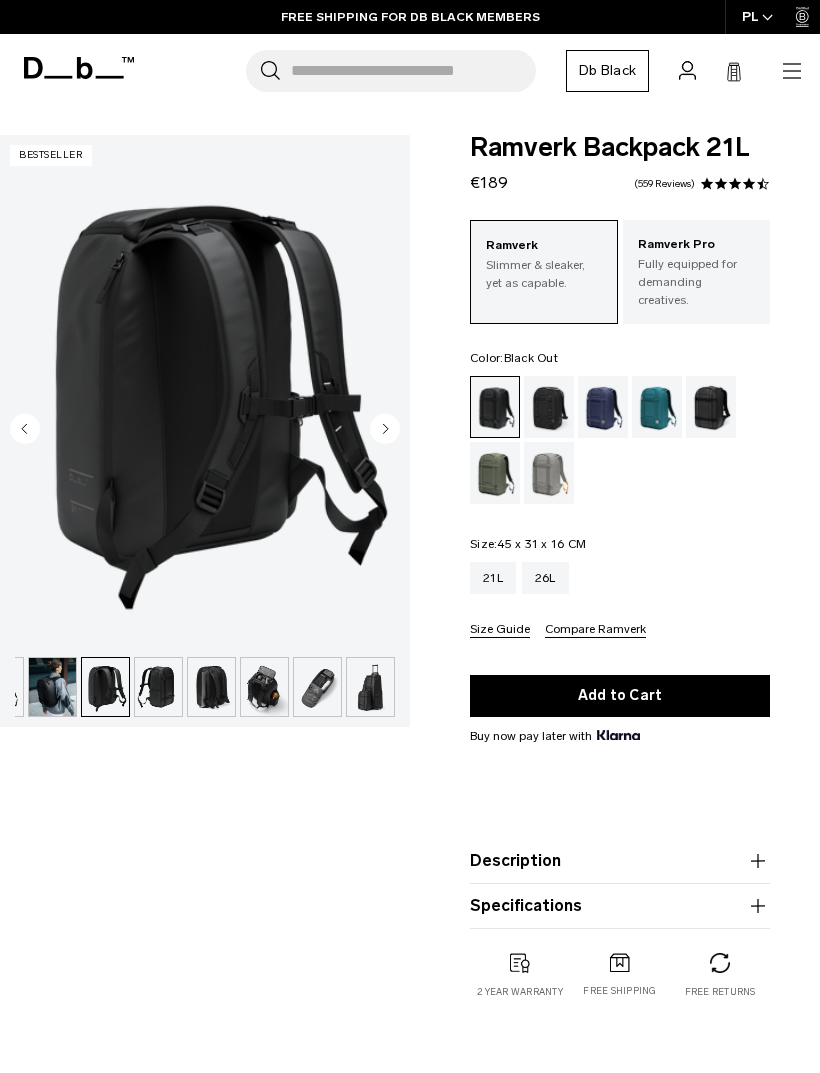 click on "03 / 08
Bestseller" at bounding box center [205, 431] 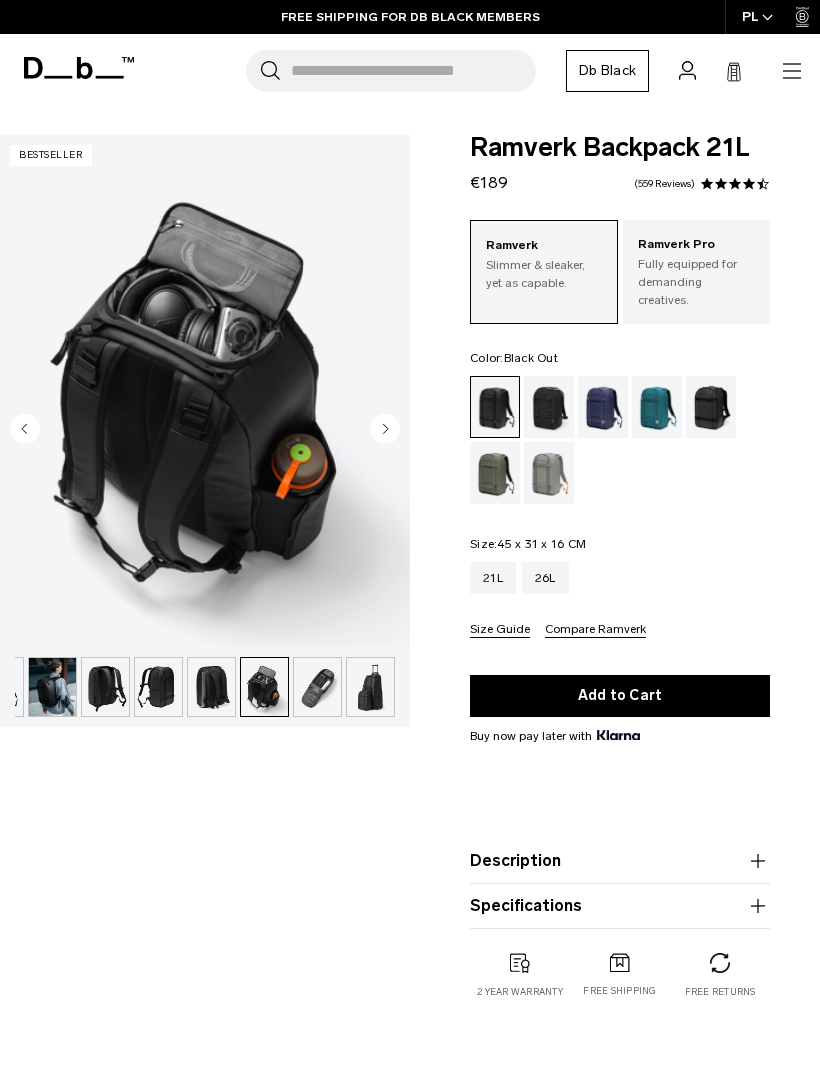 click at bounding box center [264, 687] 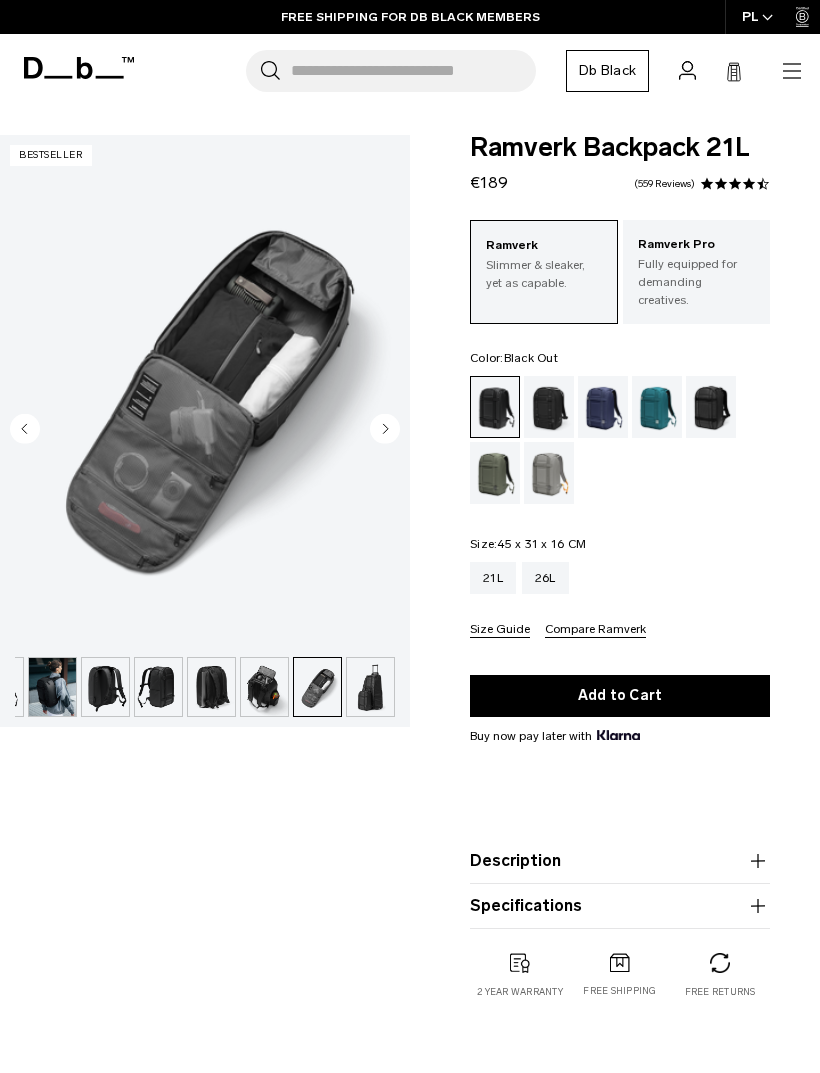 click at bounding box center (370, 687) 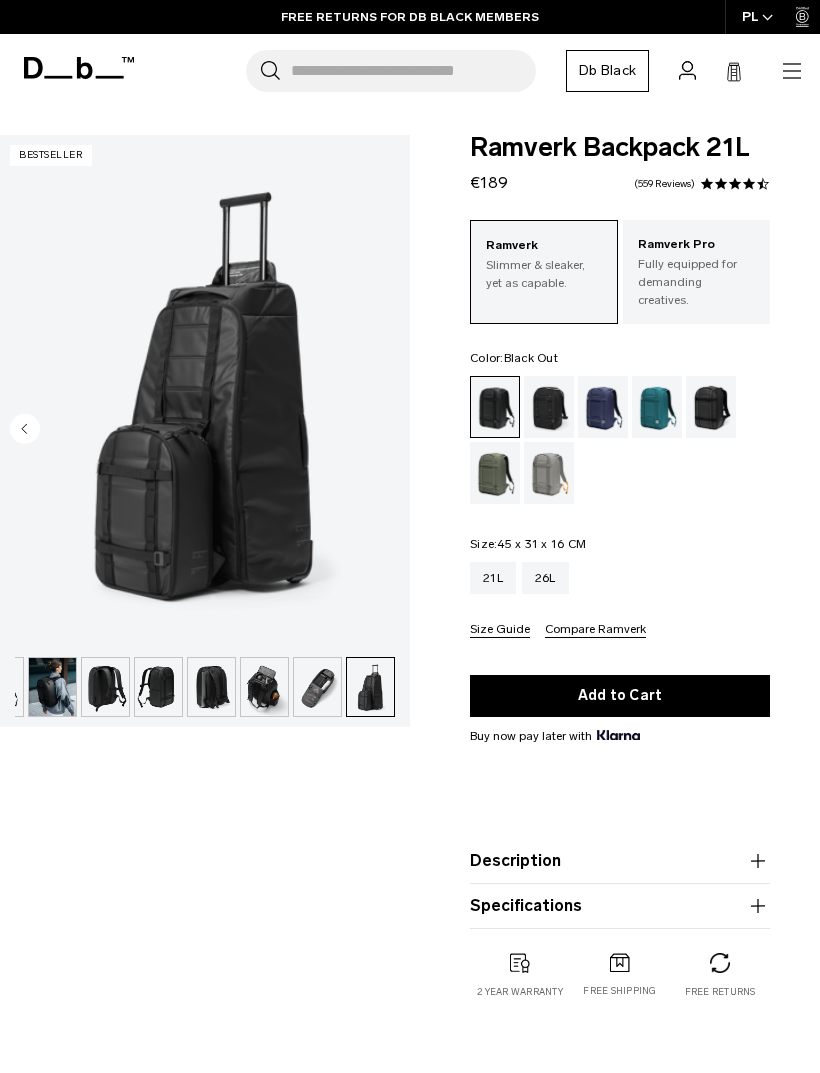 click at bounding box center (603, 407) 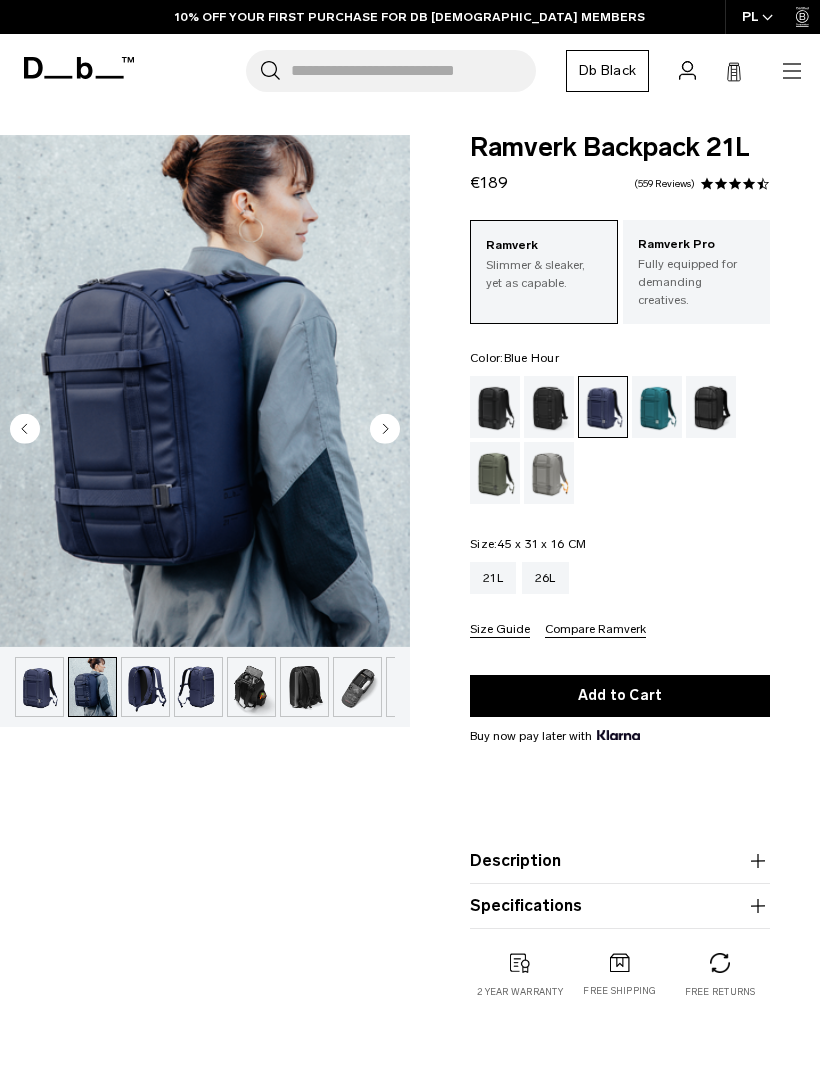 scroll, scrollTop: 0, scrollLeft: 0, axis: both 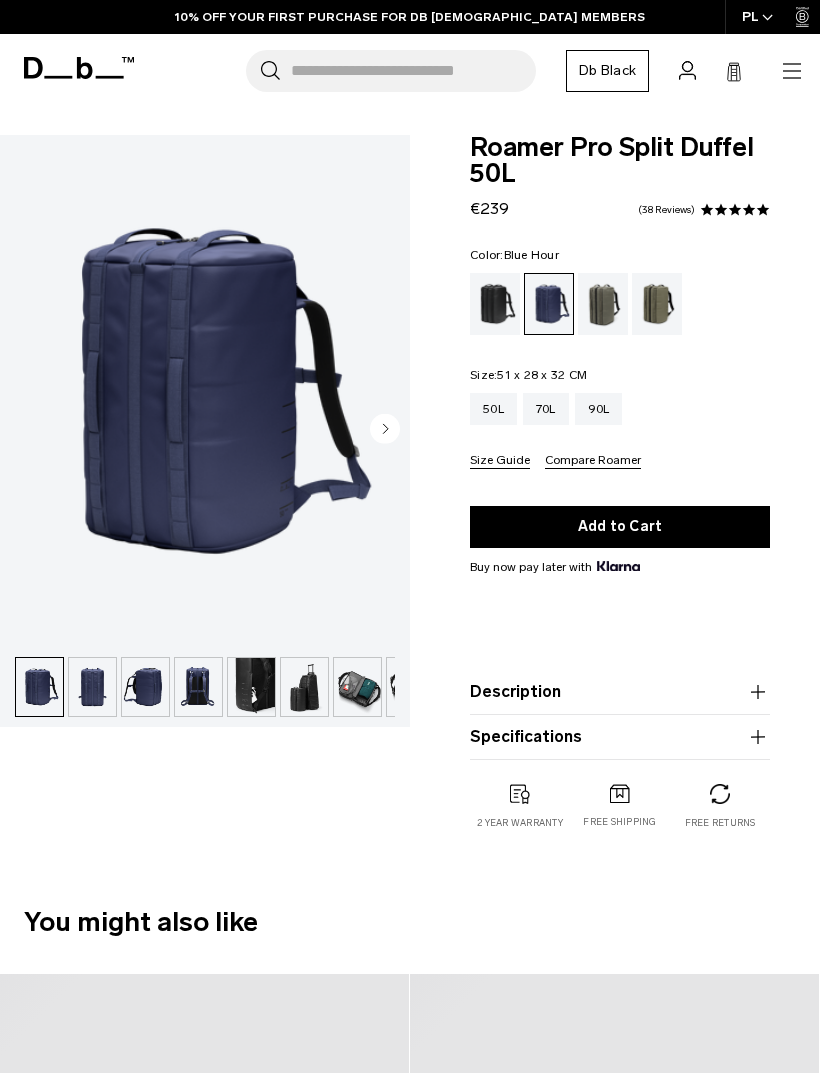 click at bounding box center (198, 687) 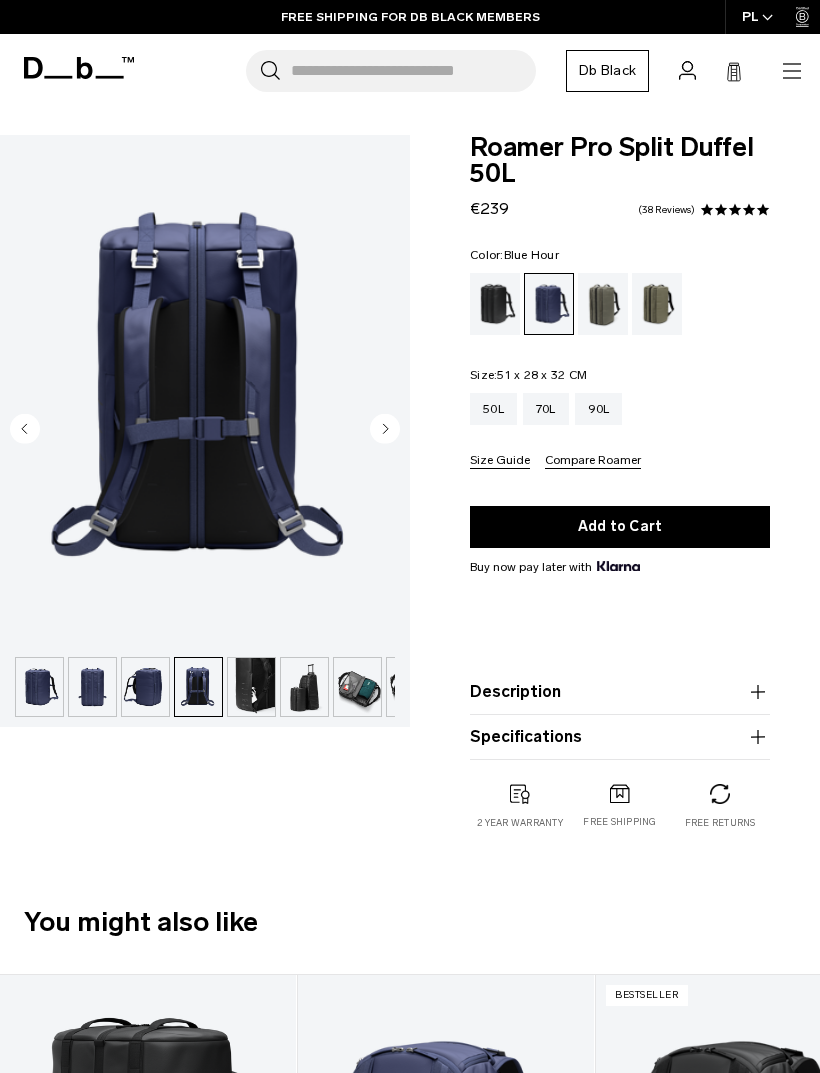 scroll, scrollTop: 0, scrollLeft: 93, axis: horizontal 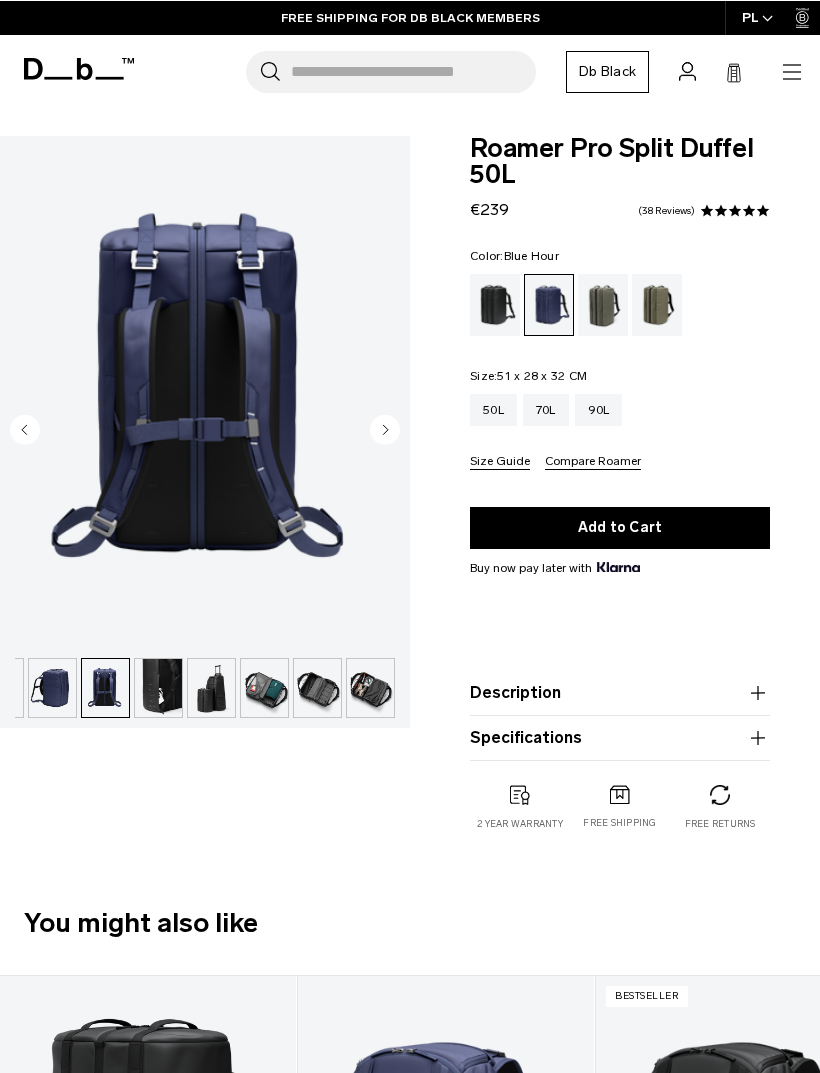 click on "PL" at bounding box center (758, 17) 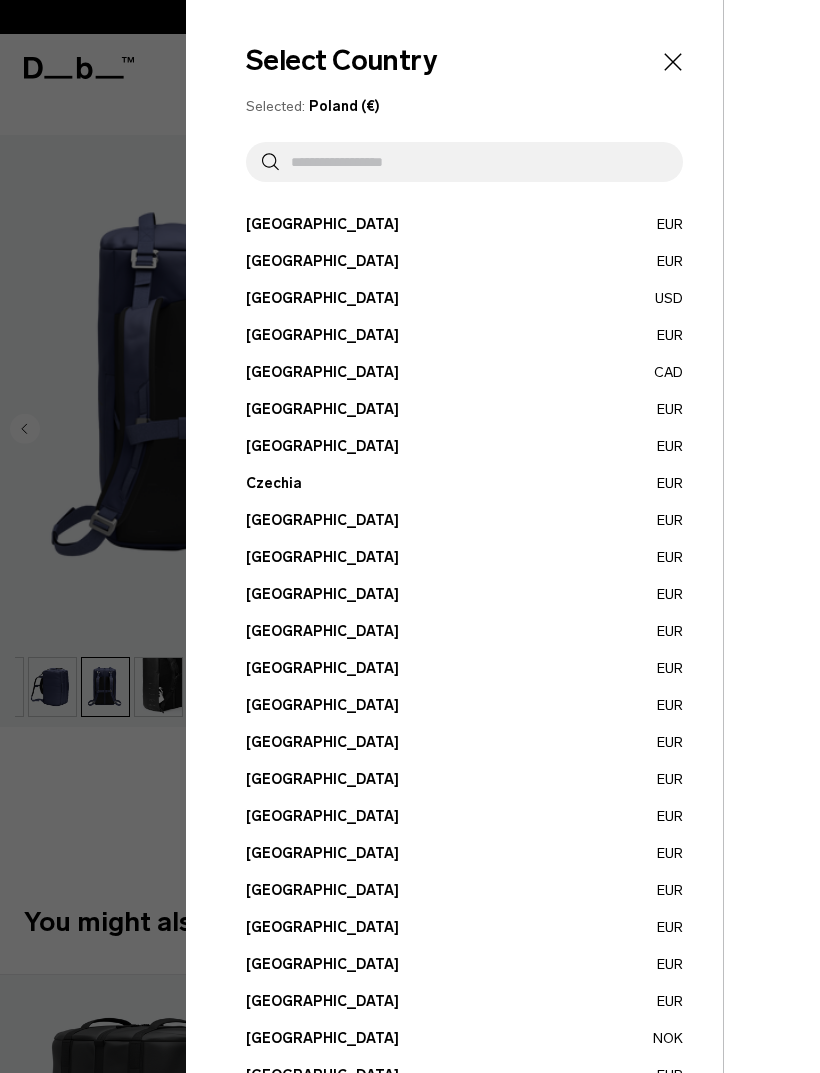 click 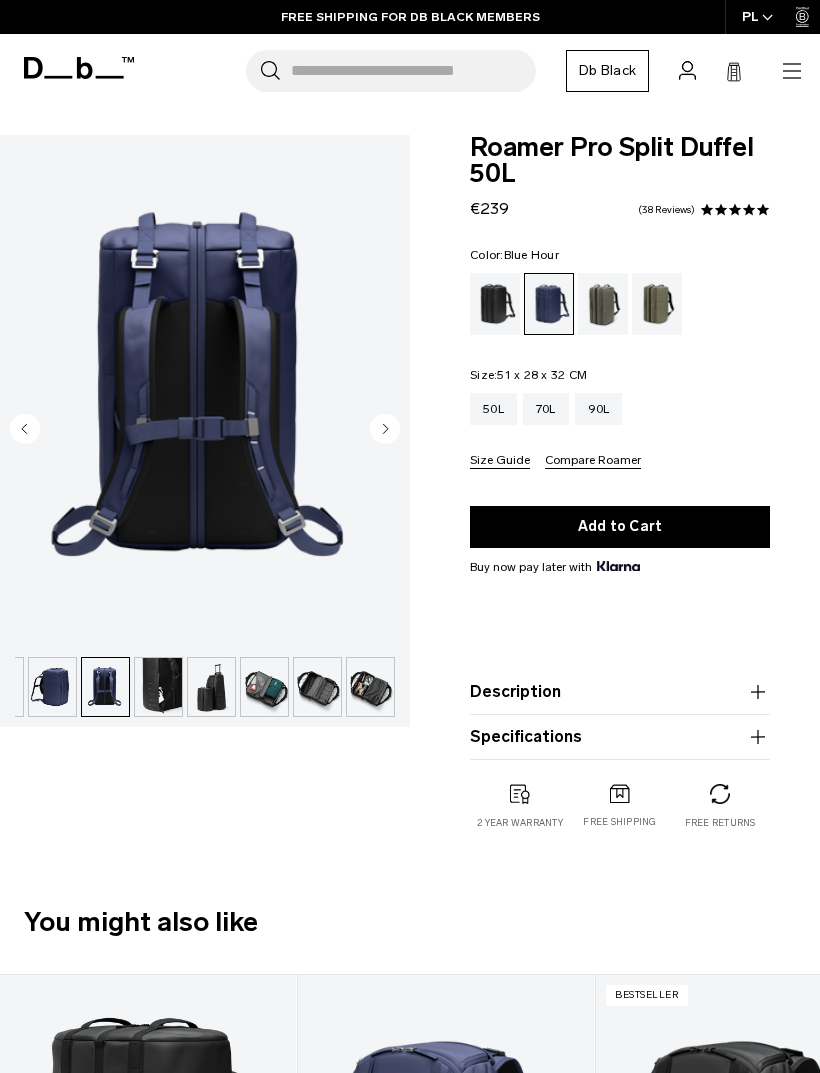 click 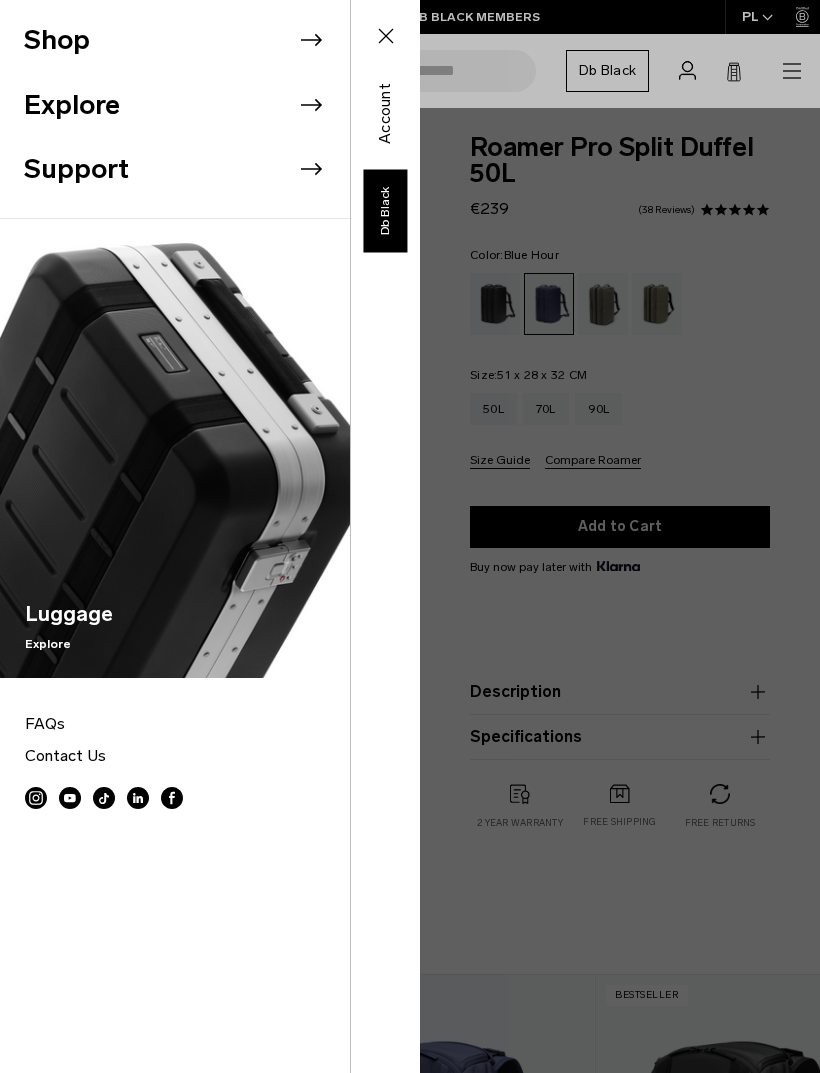 click on "Shop" at bounding box center (187, 40) 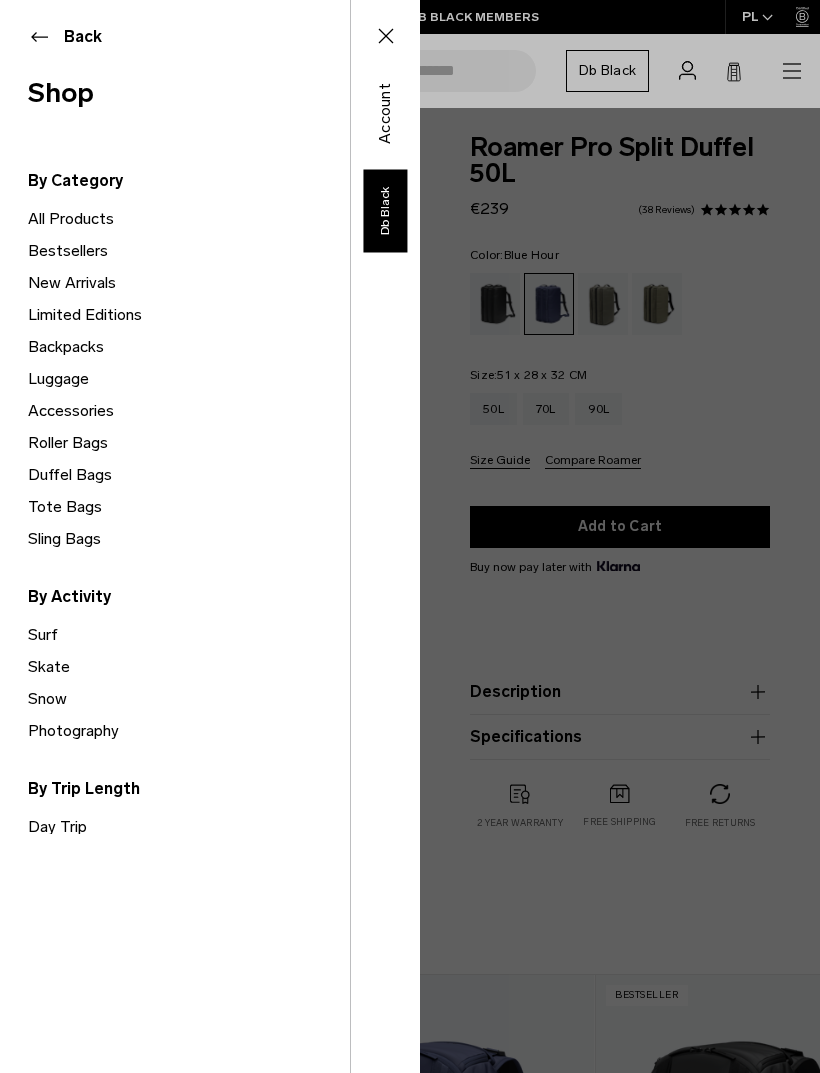 click on "Roller Bags" at bounding box center [189, 443] 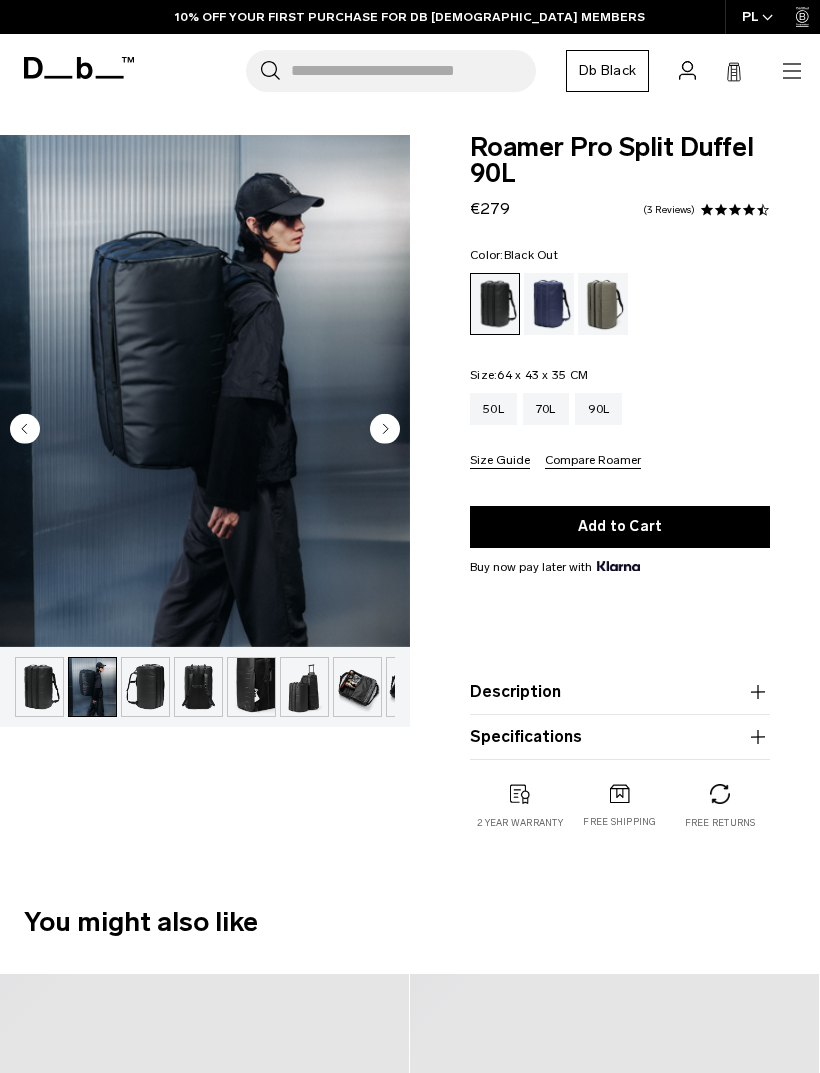 scroll, scrollTop: 0, scrollLeft: 0, axis: both 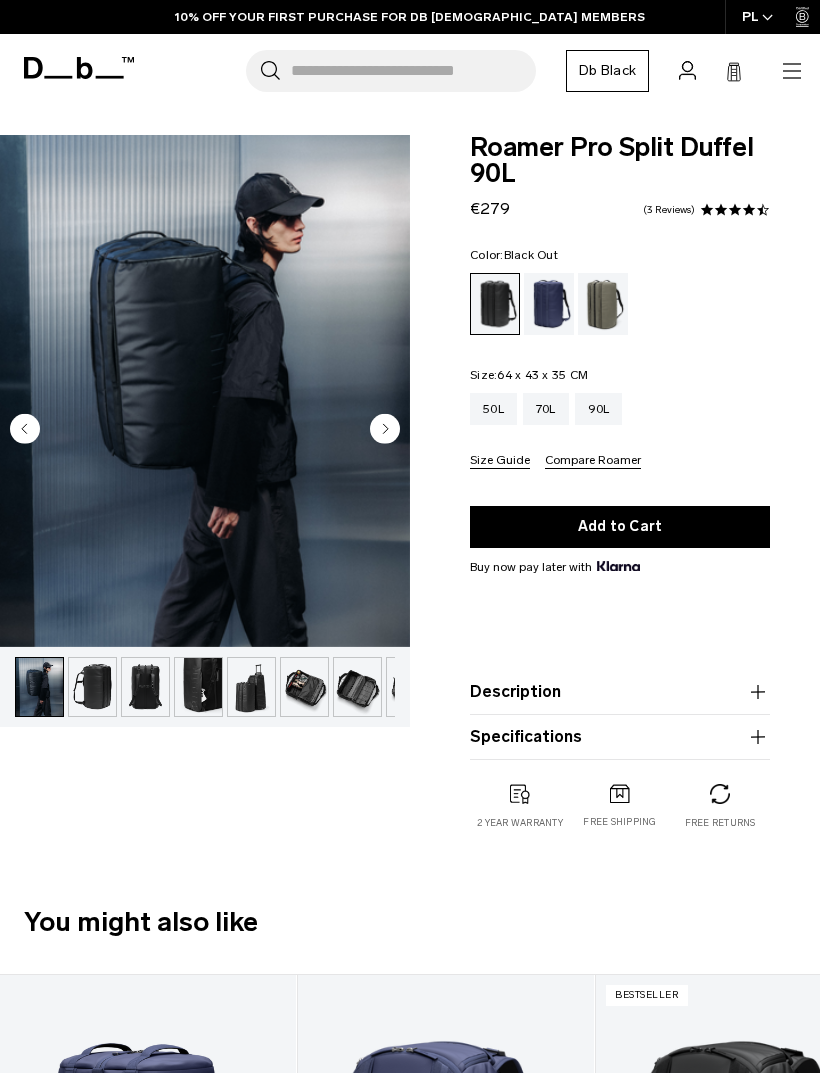 click 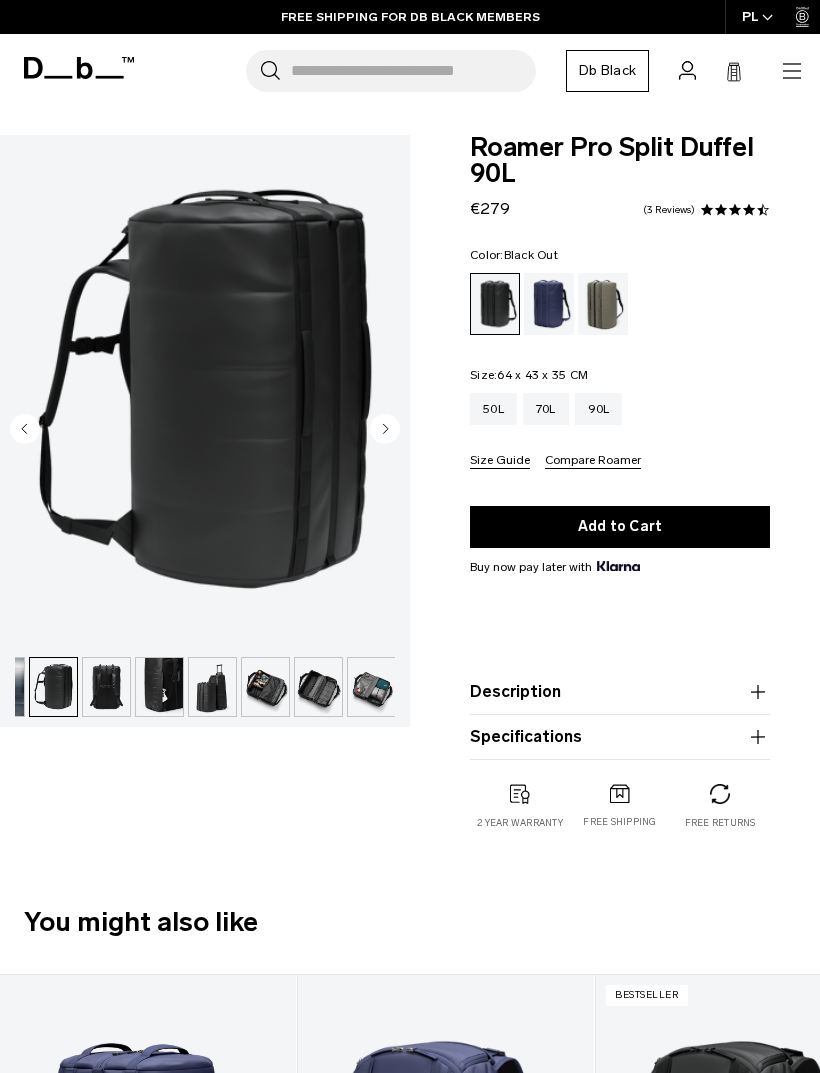 scroll, scrollTop: 0, scrollLeft: 93, axis: horizontal 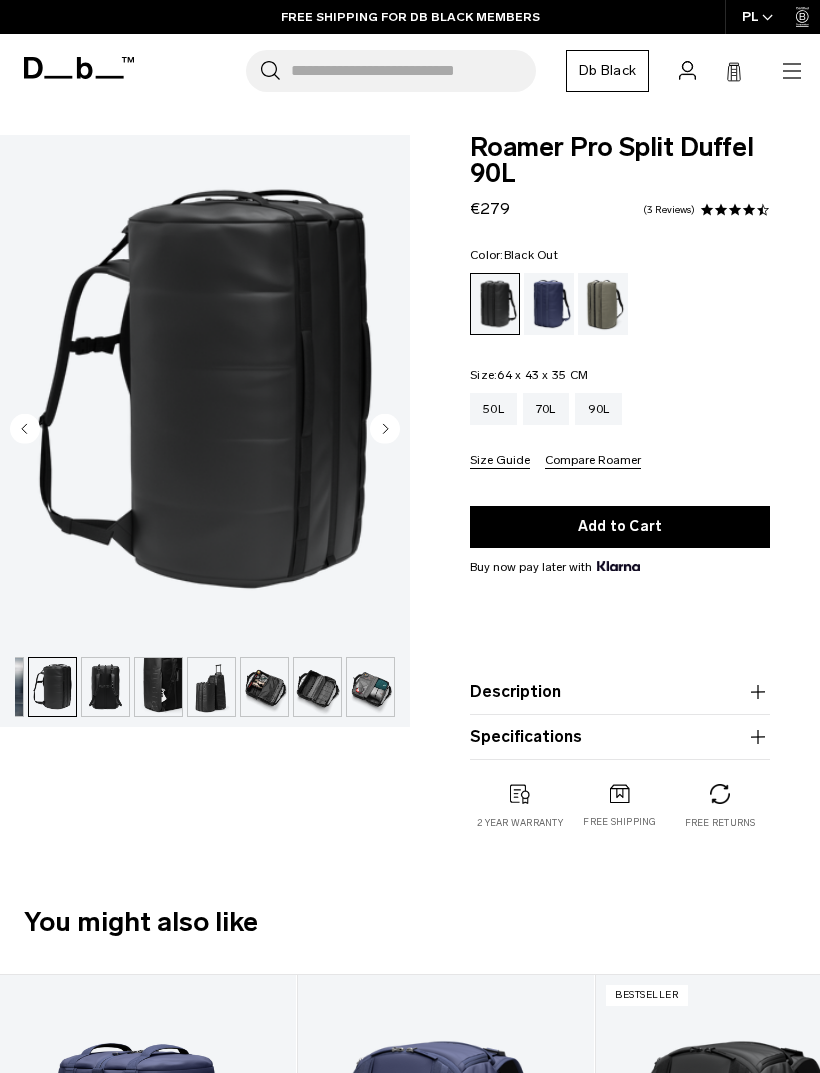 click 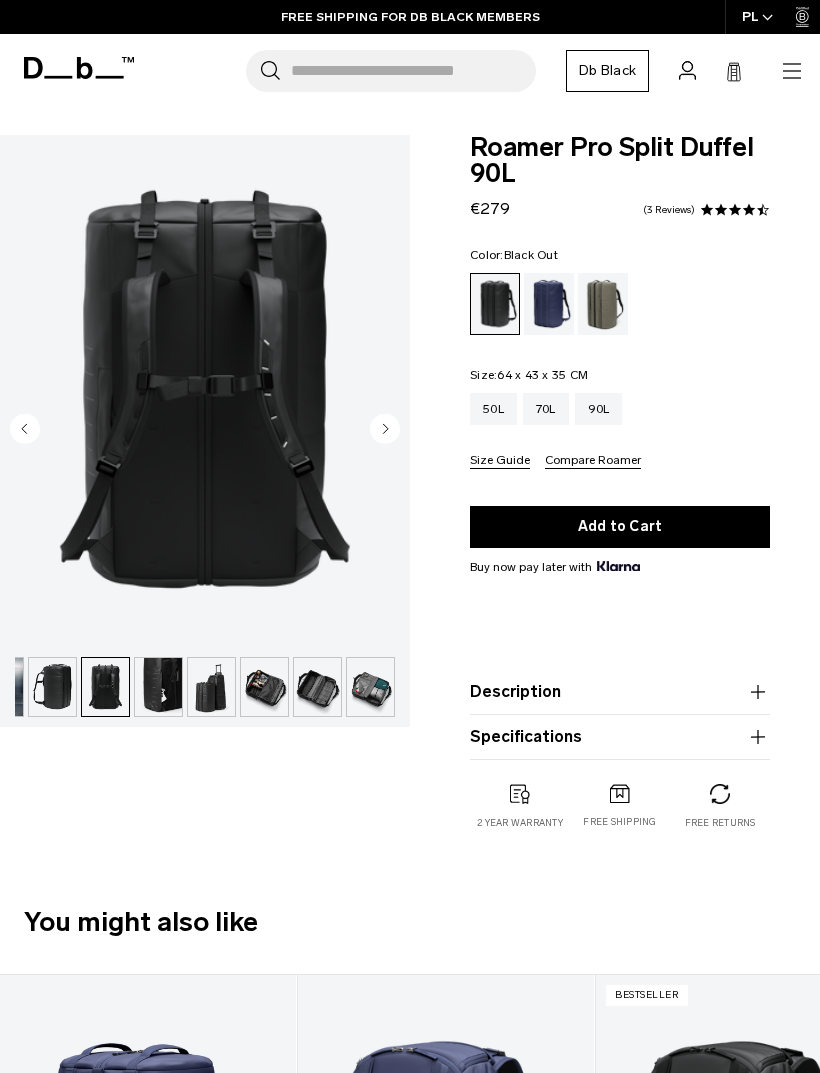 click 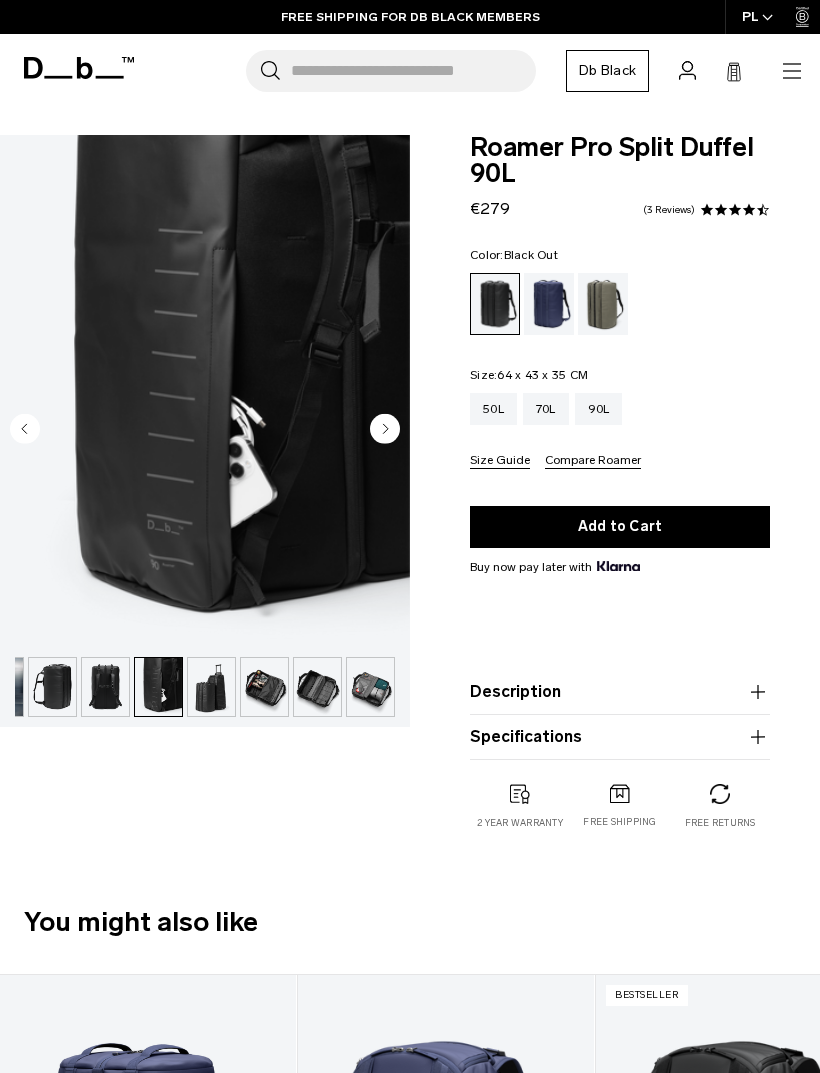 click at bounding box center [205, 391] 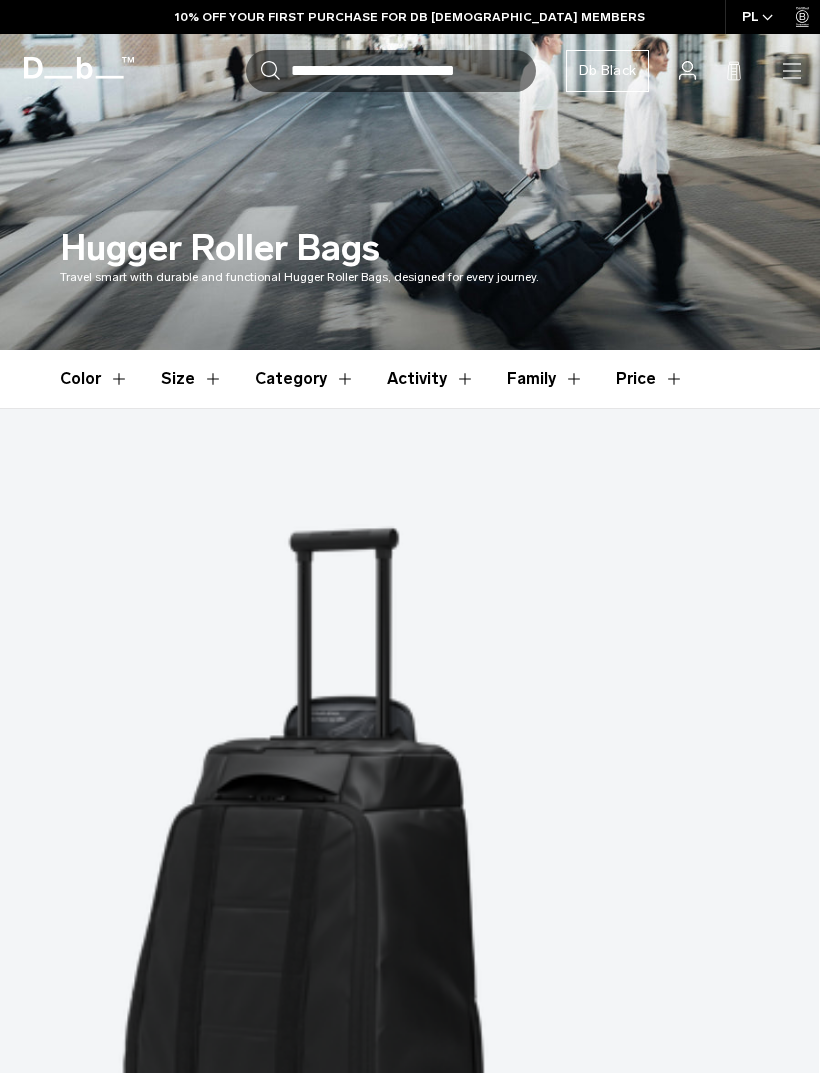 scroll, scrollTop: 111, scrollLeft: 0, axis: vertical 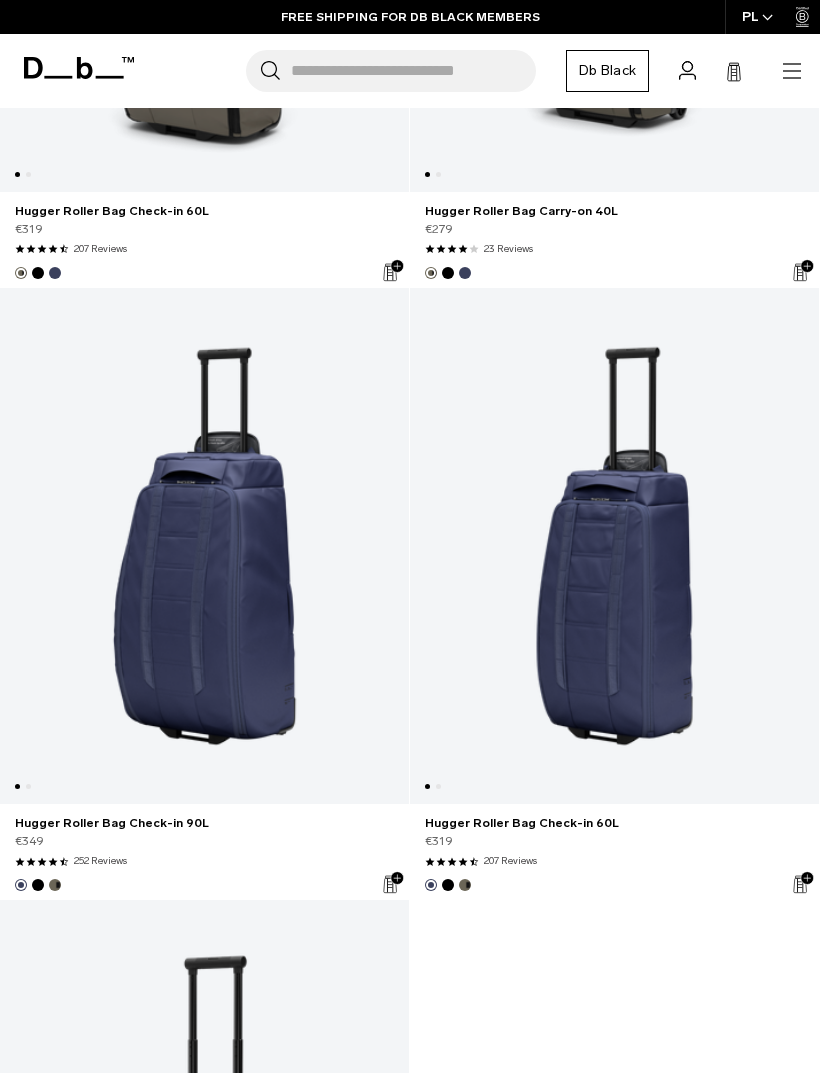 click at bounding box center [204, 546] 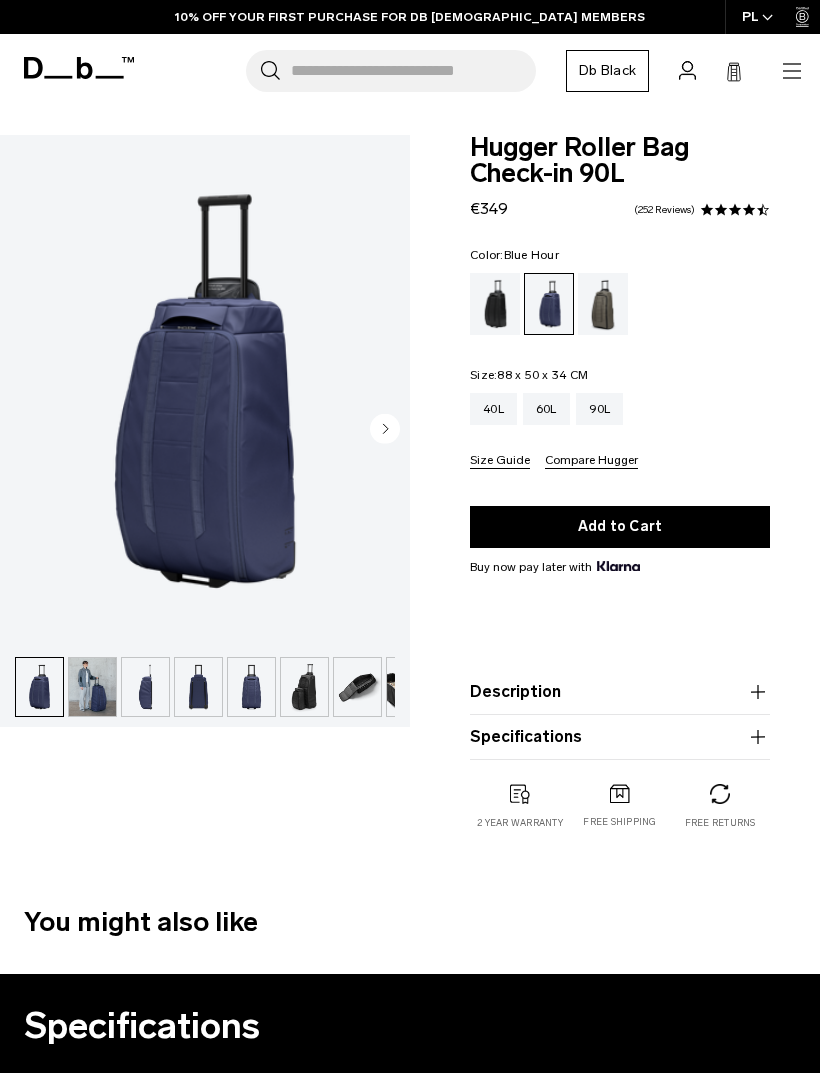 scroll, scrollTop: 0, scrollLeft: 0, axis: both 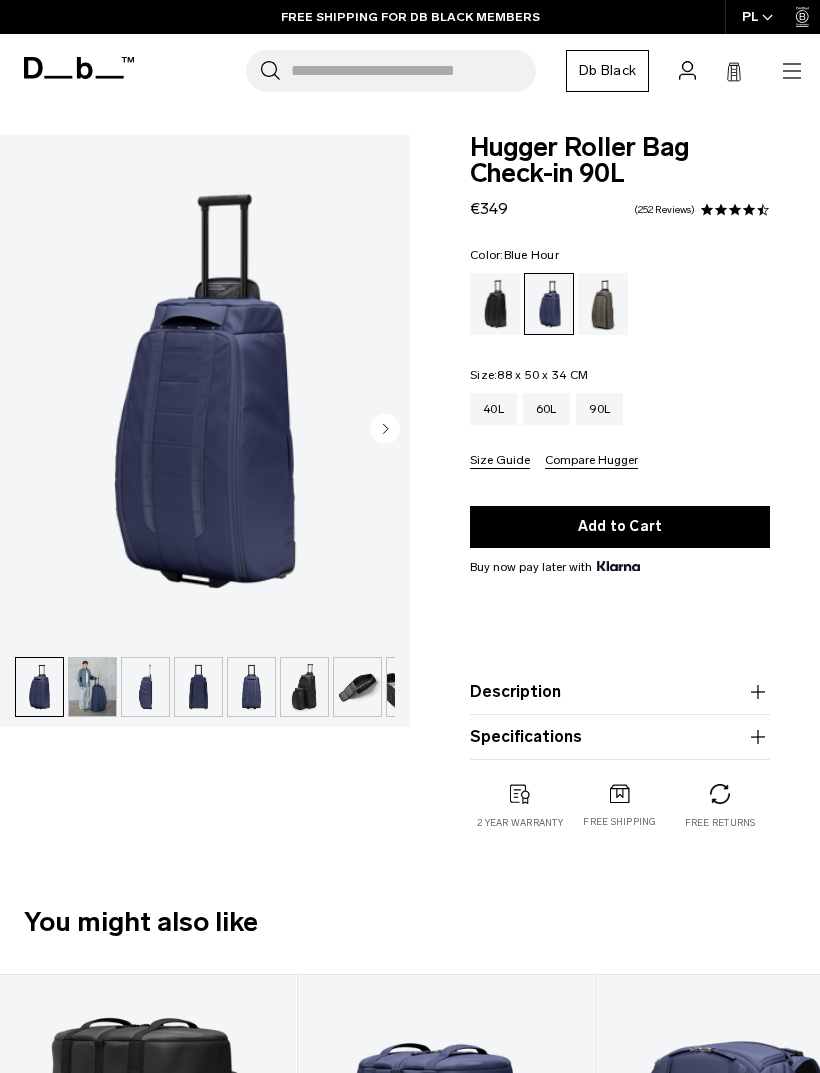 click at bounding box center (92, 687) 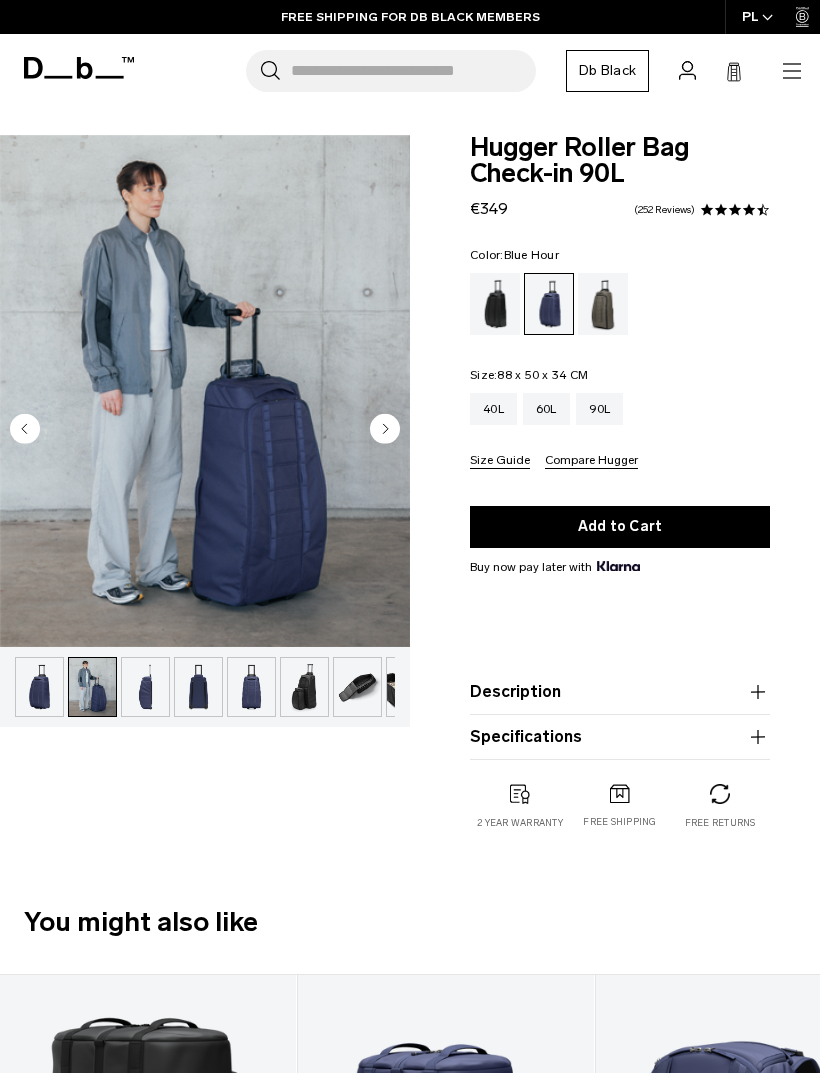 scroll, scrollTop: 0, scrollLeft: 53, axis: horizontal 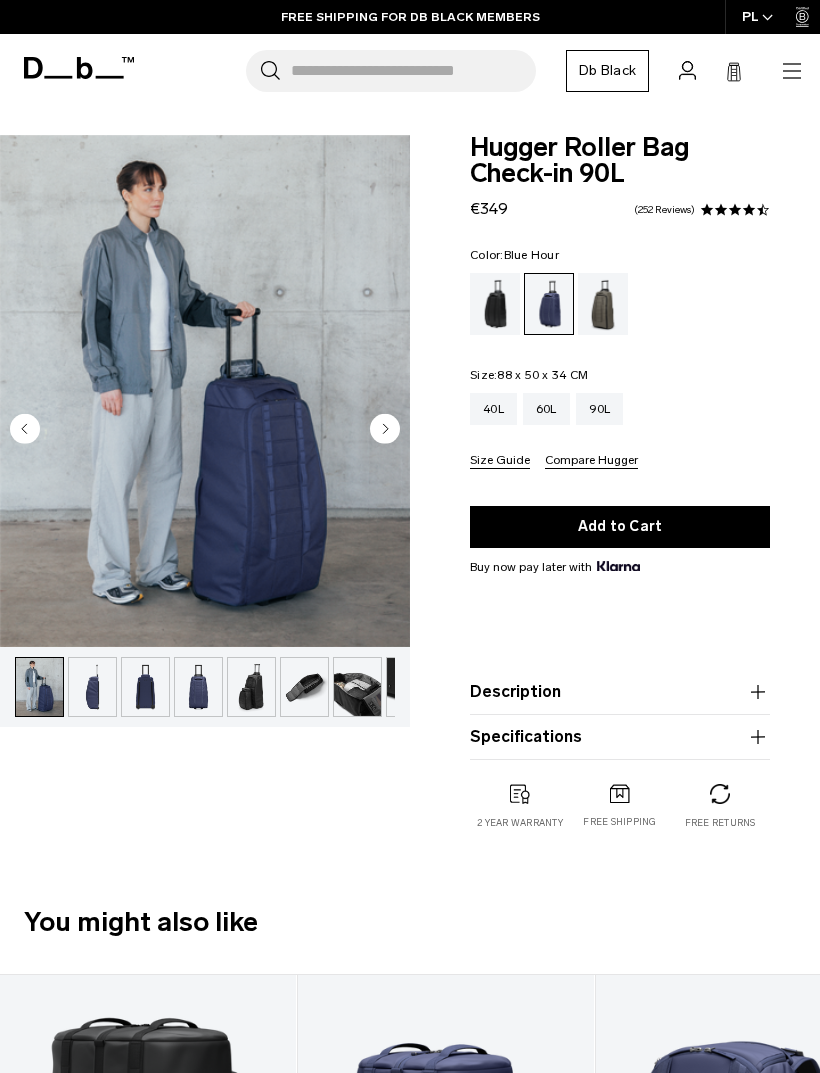 click 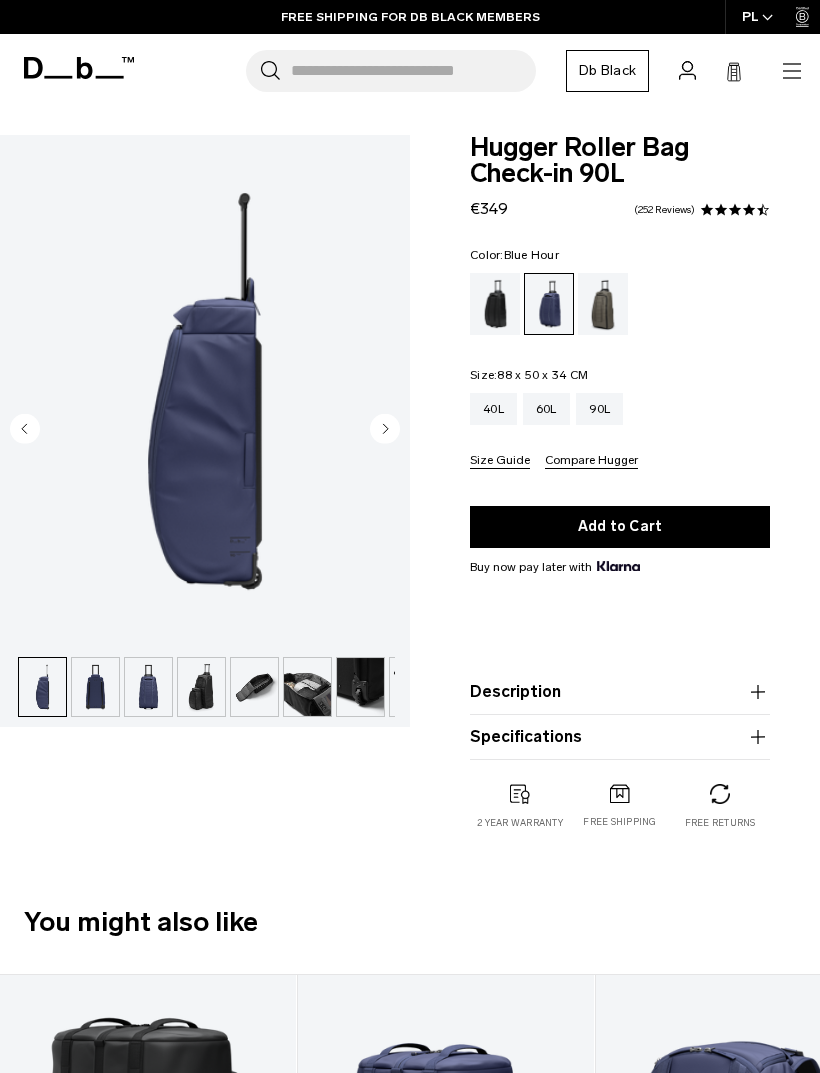scroll, scrollTop: 0, scrollLeft: 106, axis: horizontal 